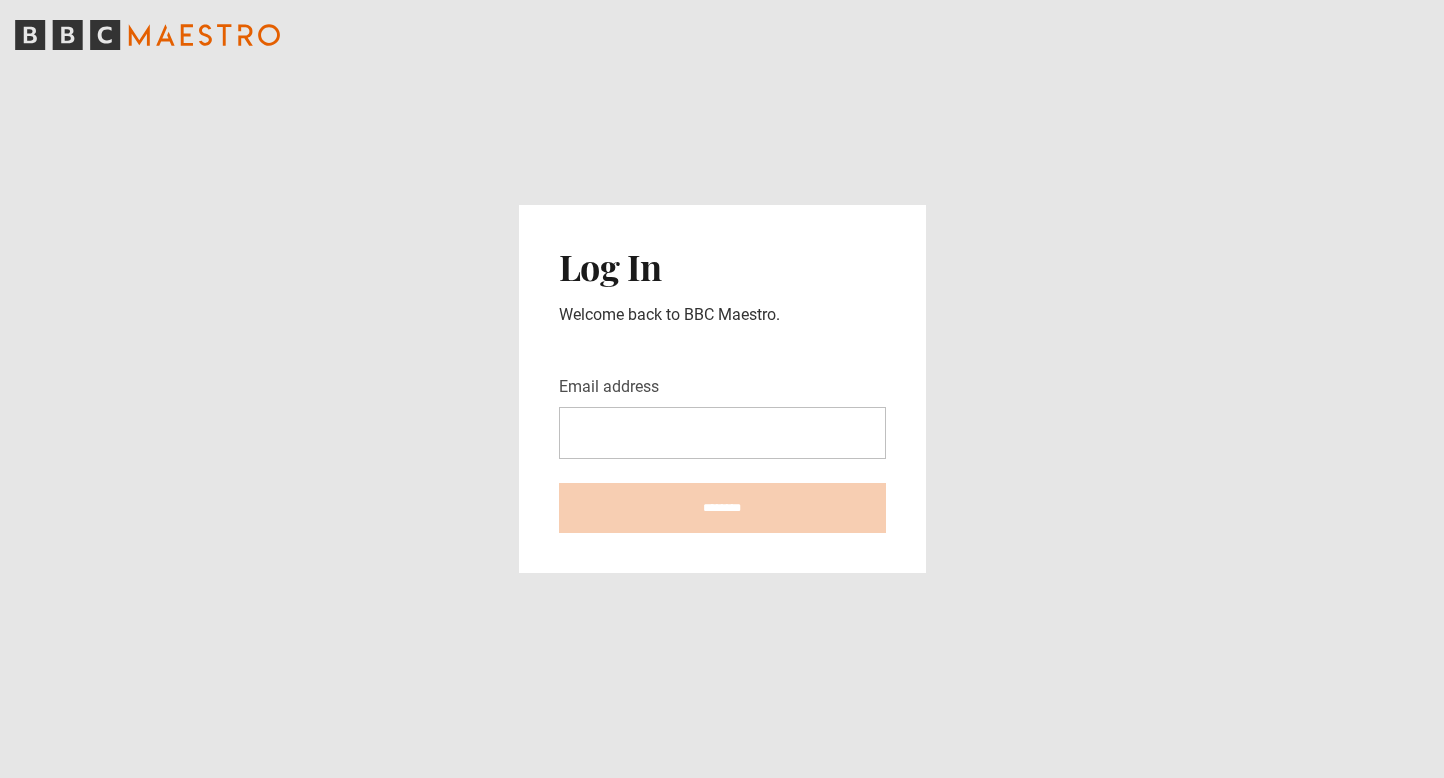 scroll, scrollTop: 0, scrollLeft: 0, axis: both 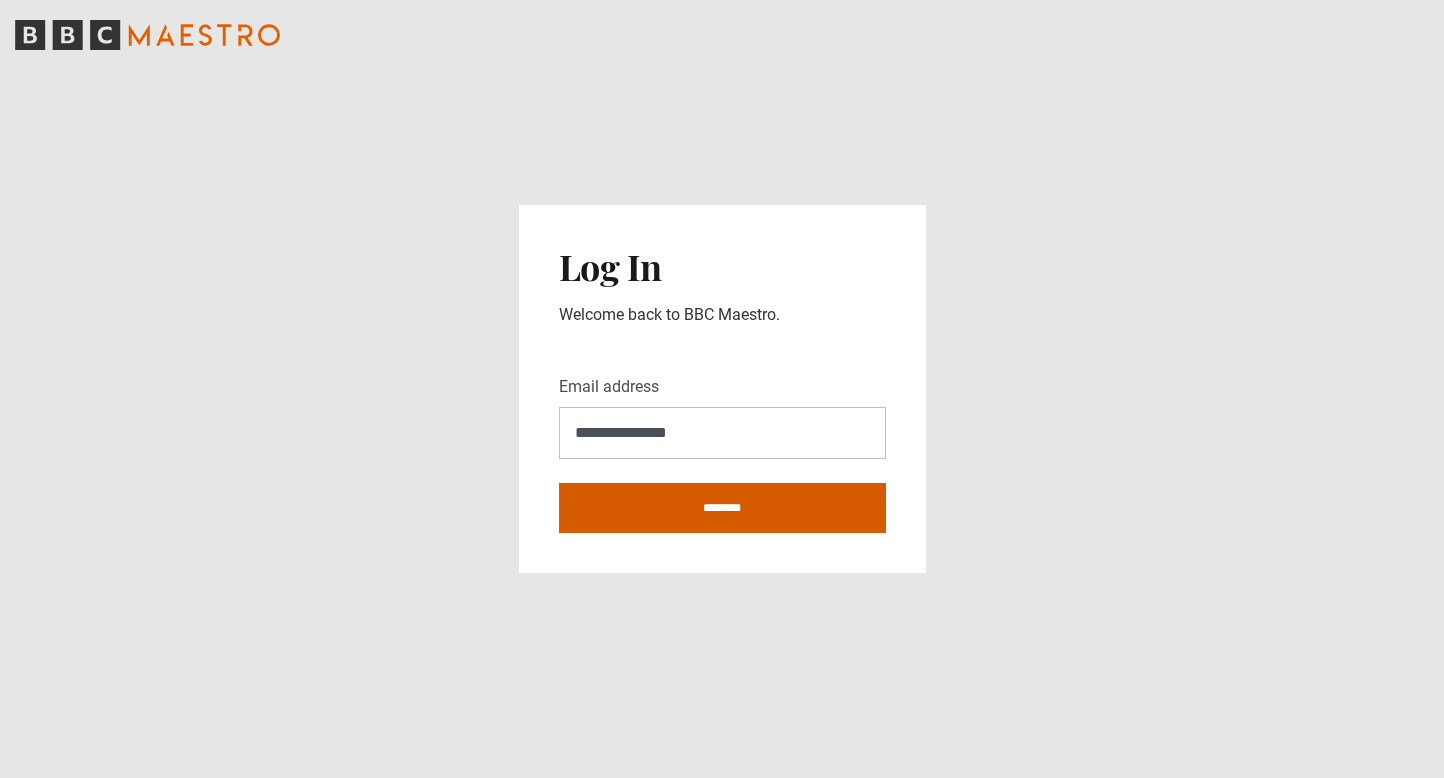 click on "********" at bounding box center [722, 508] 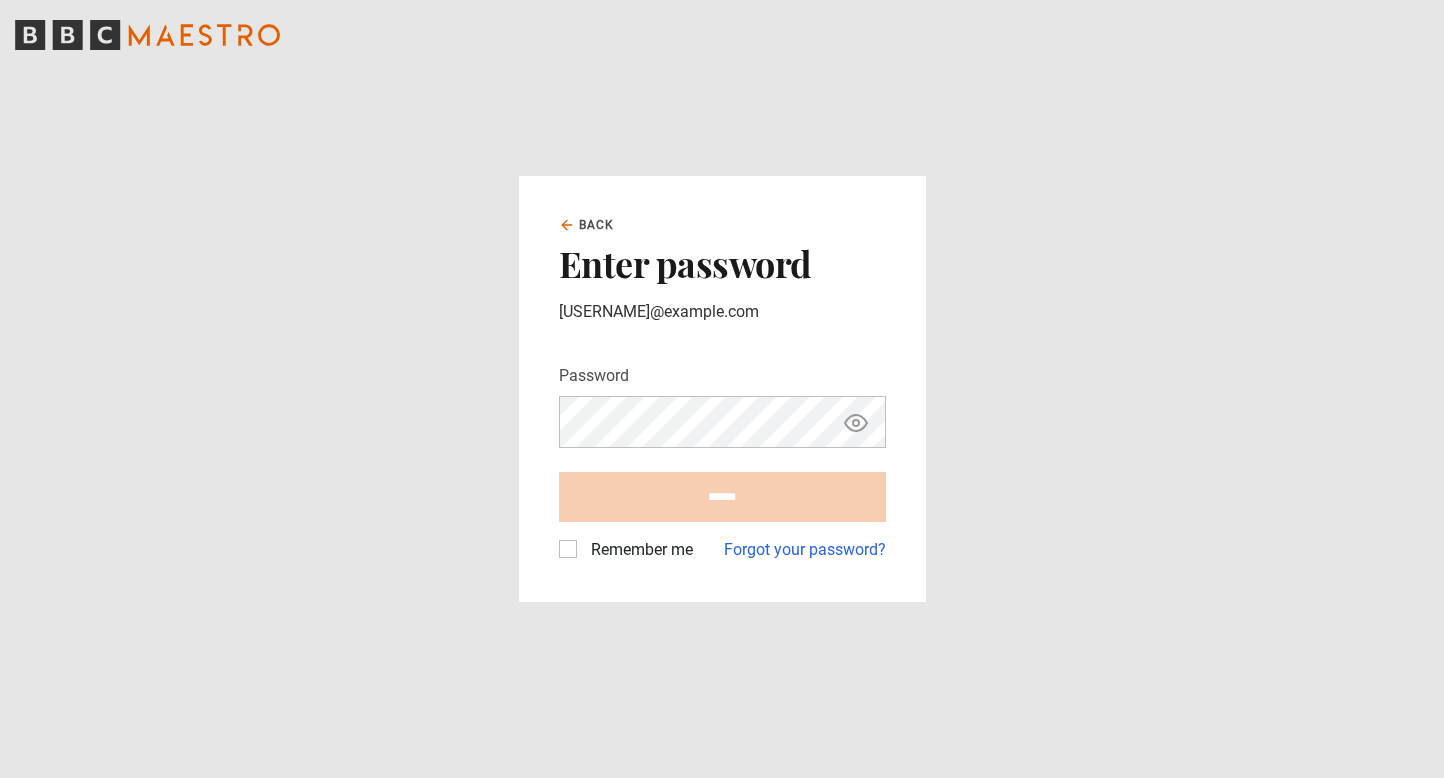 scroll, scrollTop: 0, scrollLeft: 0, axis: both 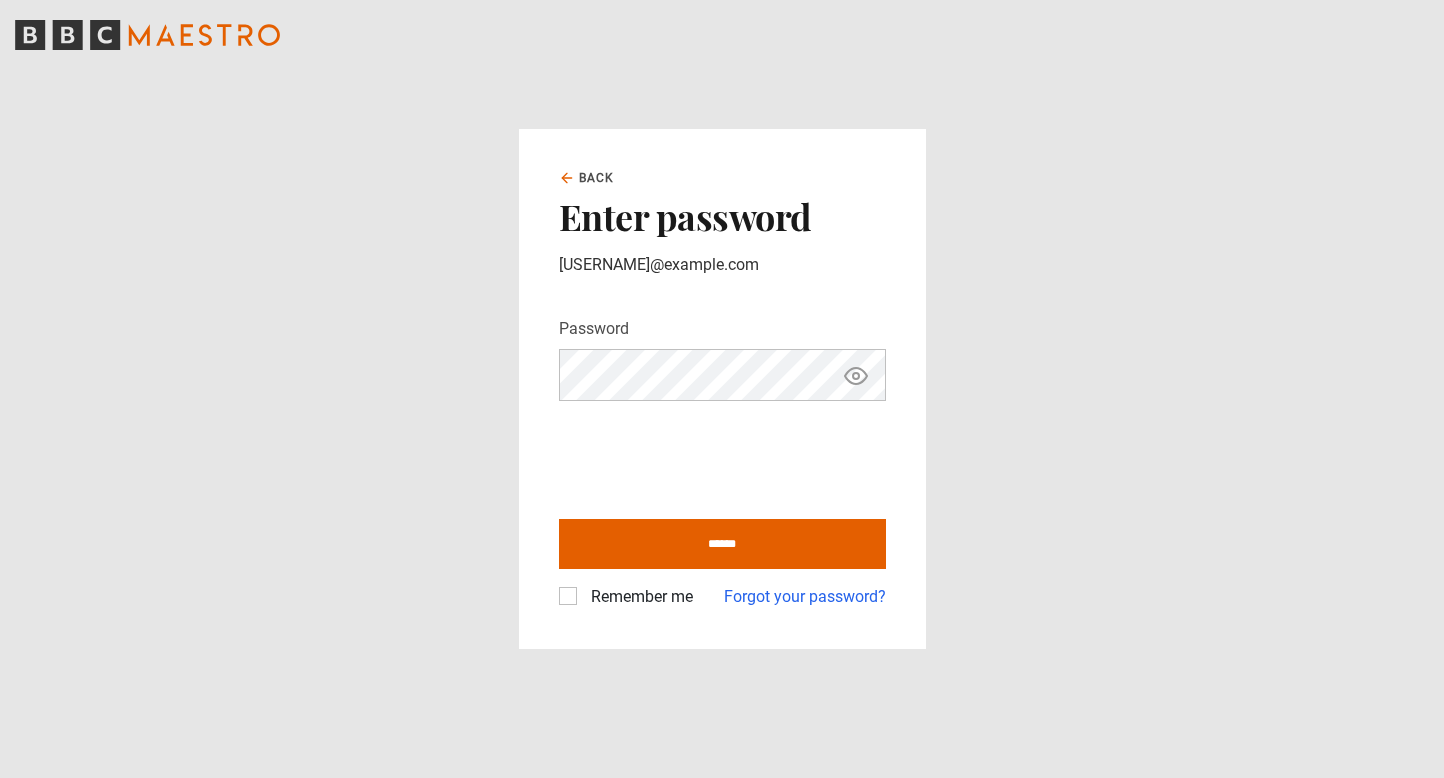 click 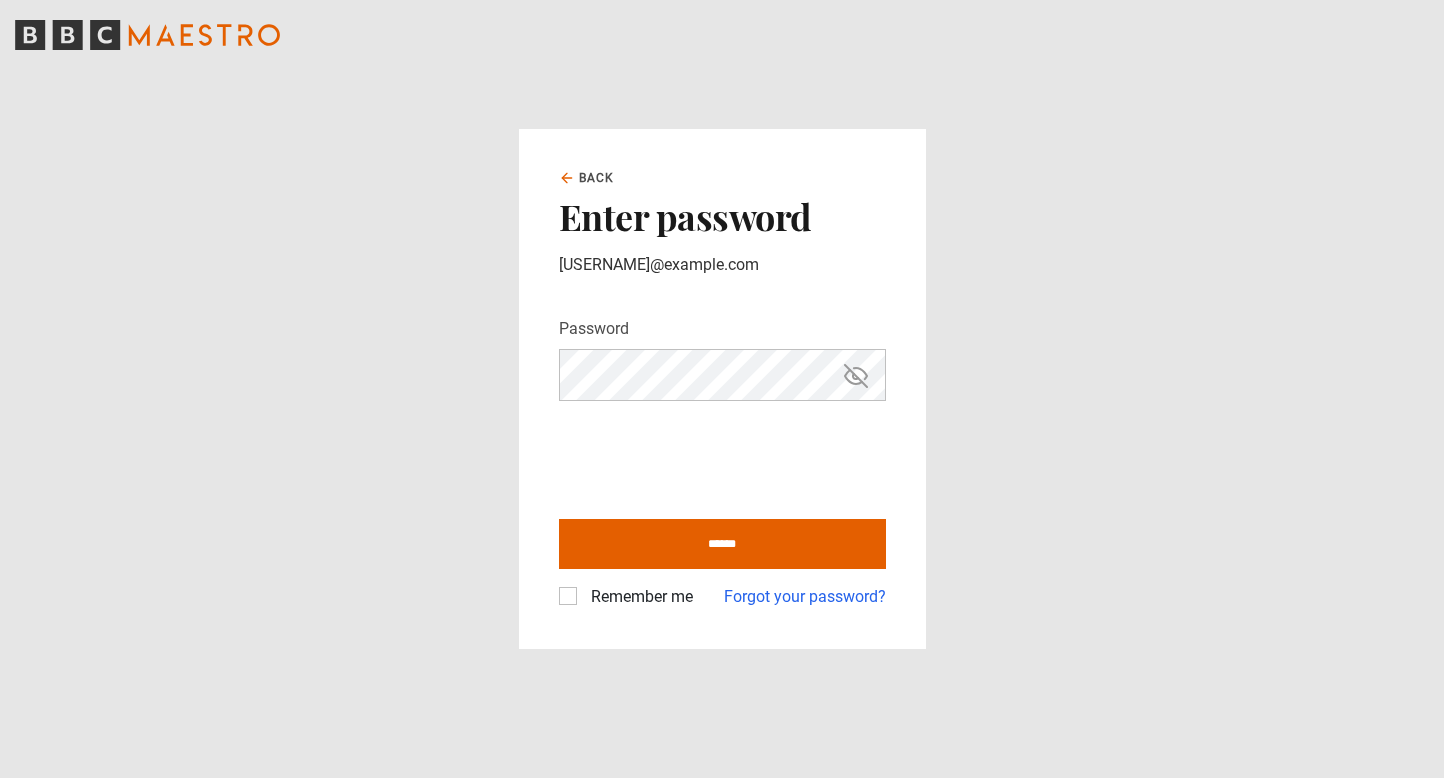 click on "Remember me" at bounding box center (638, 597) 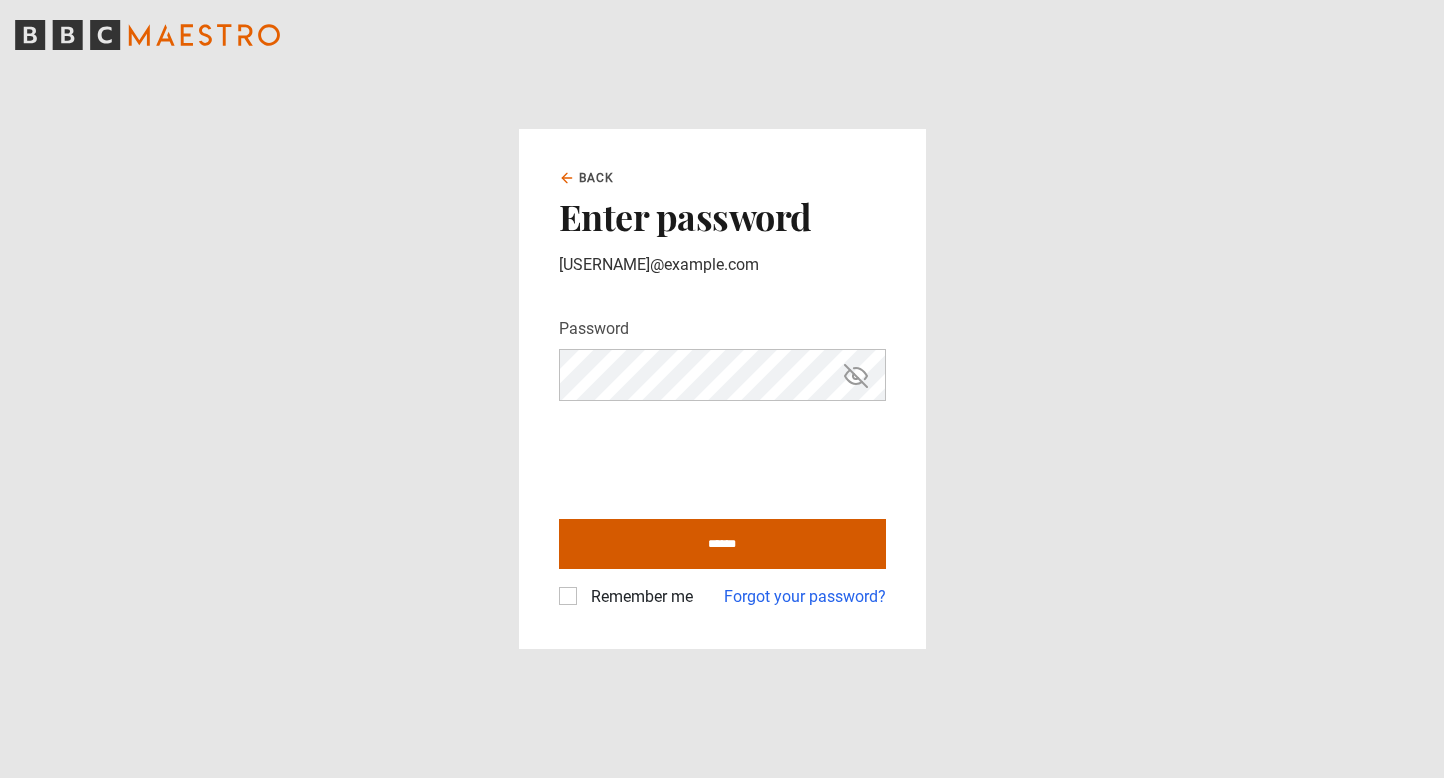 click on "******" at bounding box center (722, 544) 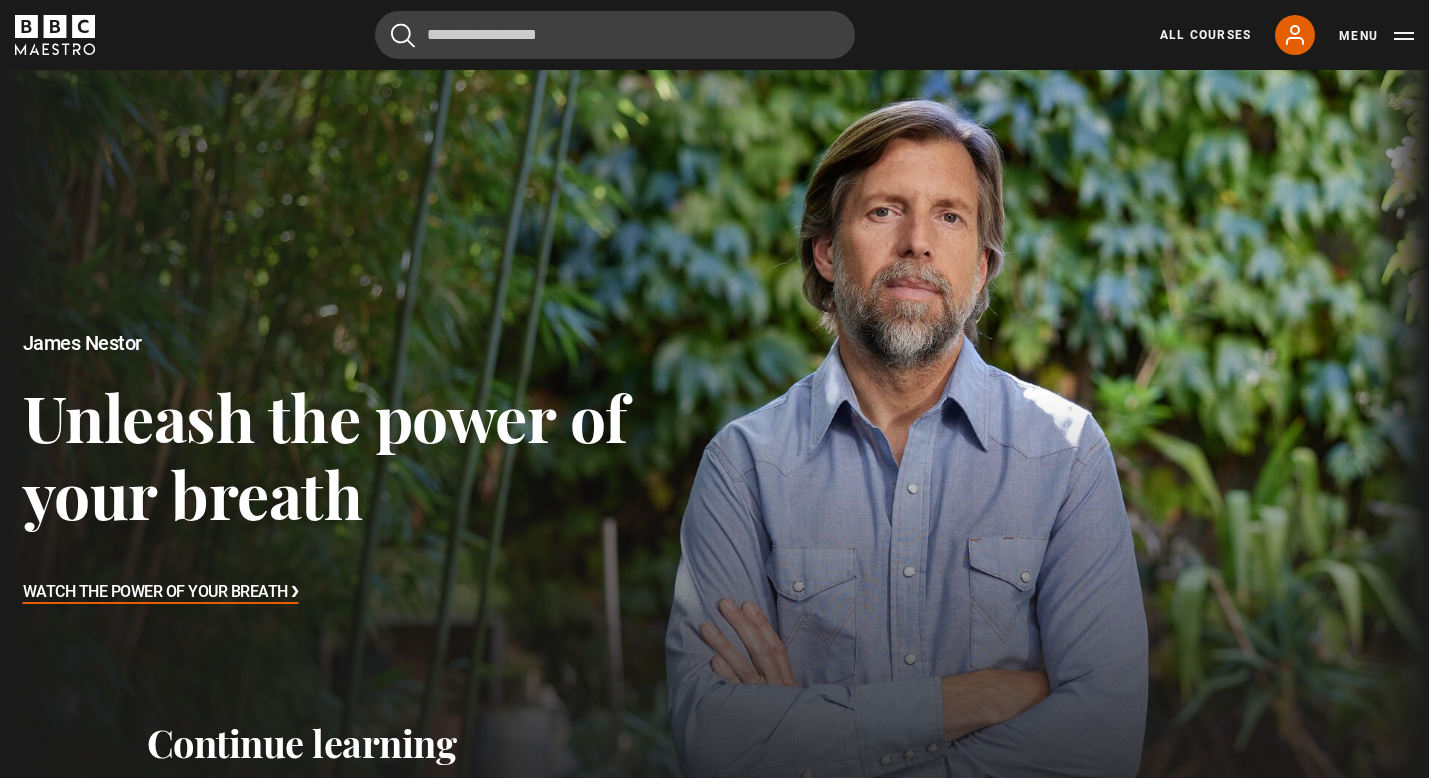 scroll, scrollTop: 0, scrollLeft: 0, axis: both 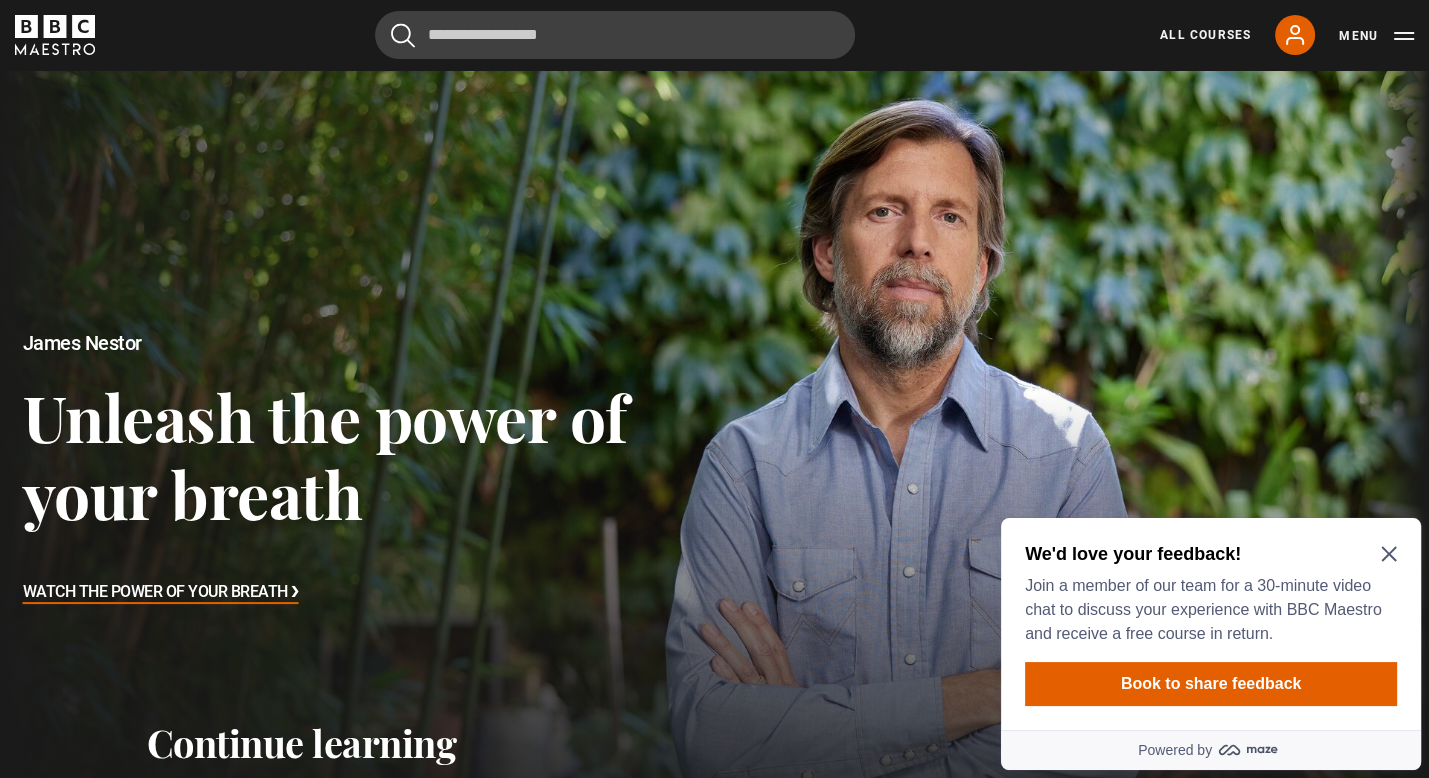 click 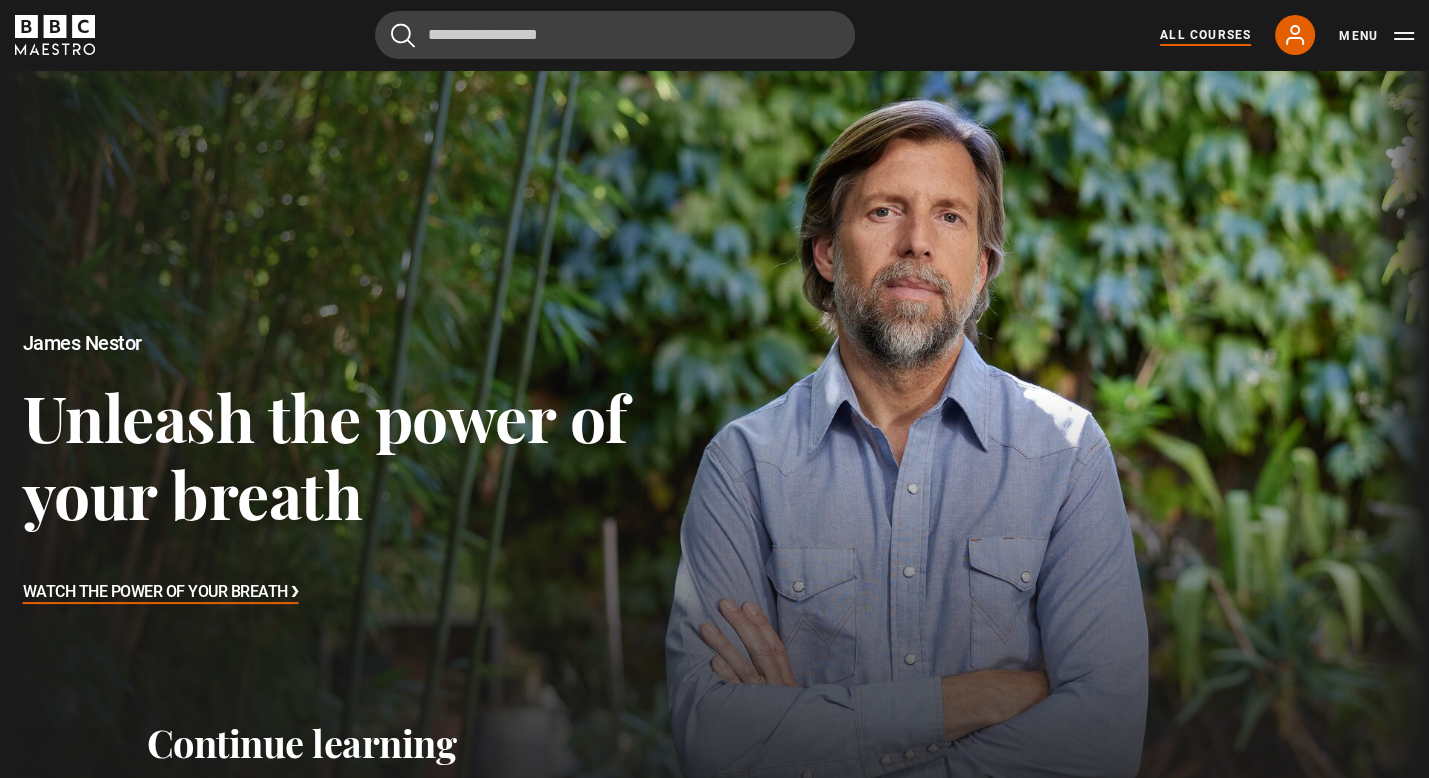 click on "All Courses" at bounding box center [1205, 35] 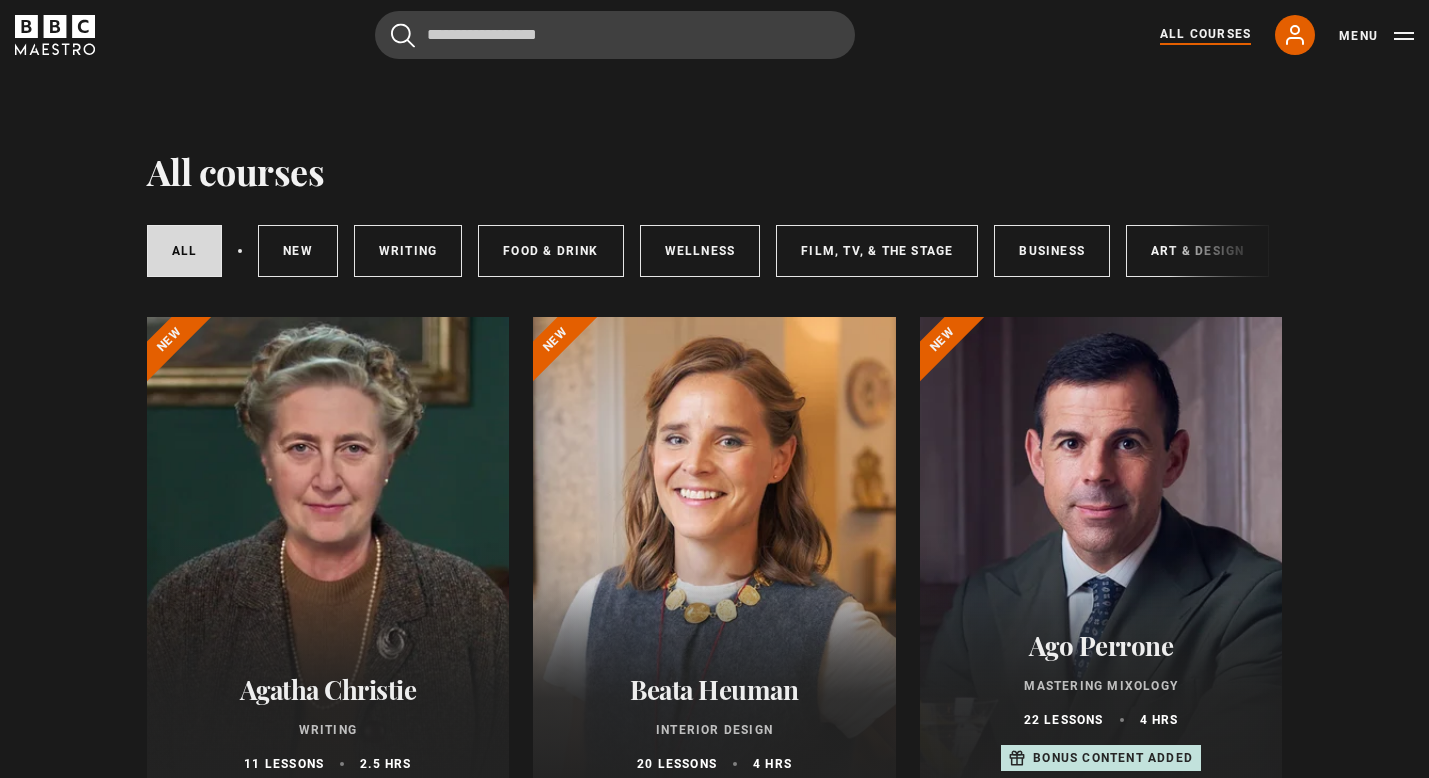 scroll, scrollTop: 0, scrollLeft: 0, axis: both 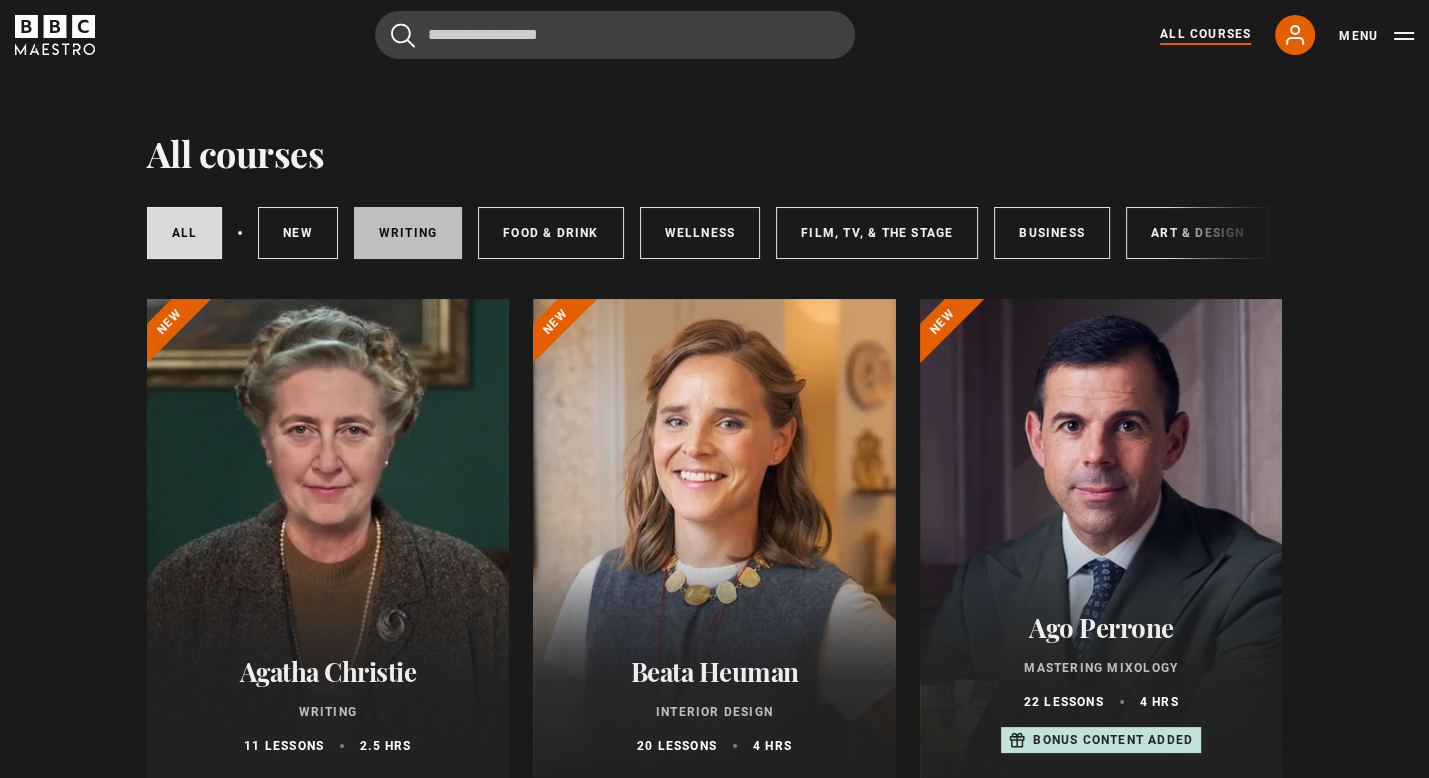 click on "Writing" at bounding box center [408, 233] 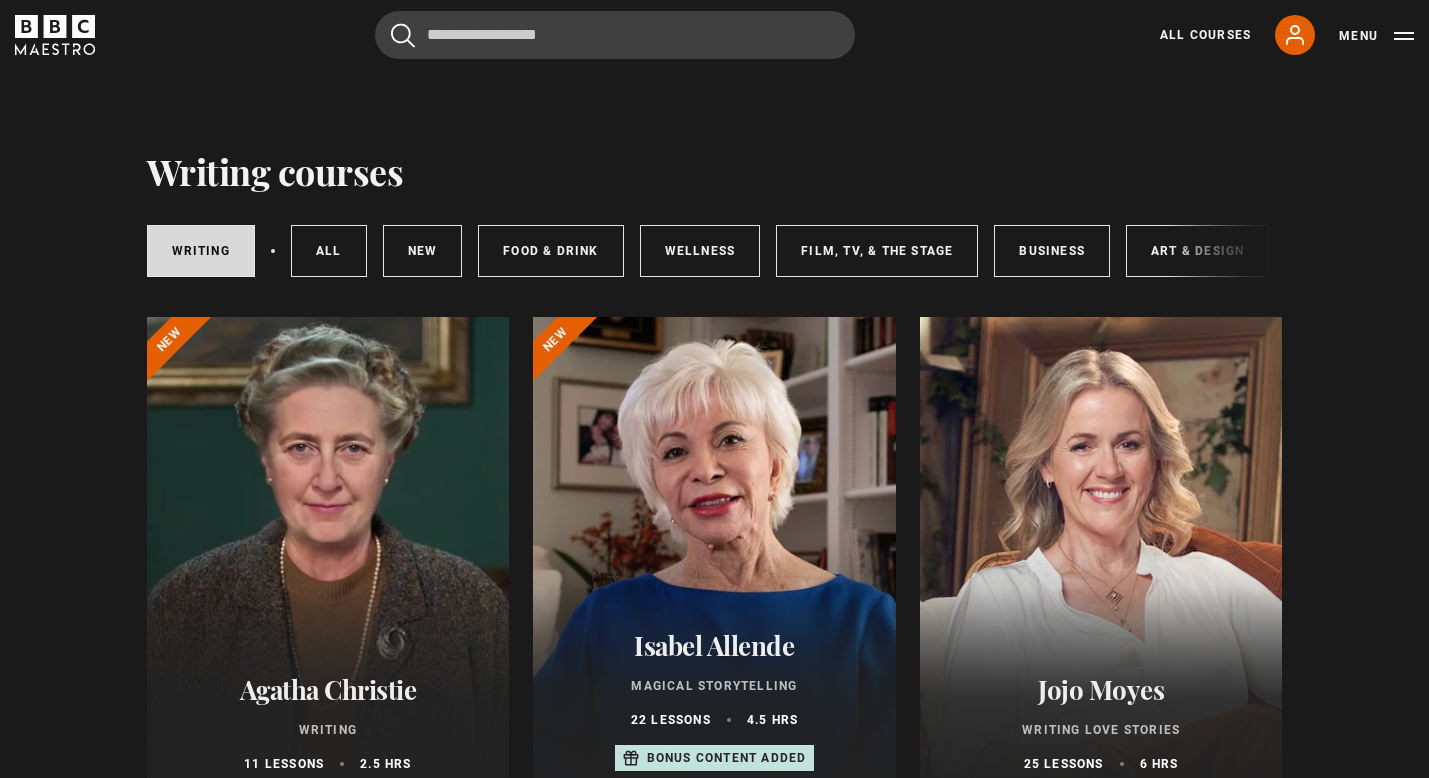 scroll, scrollTop: 0, scrollLeft: 0, axis: both 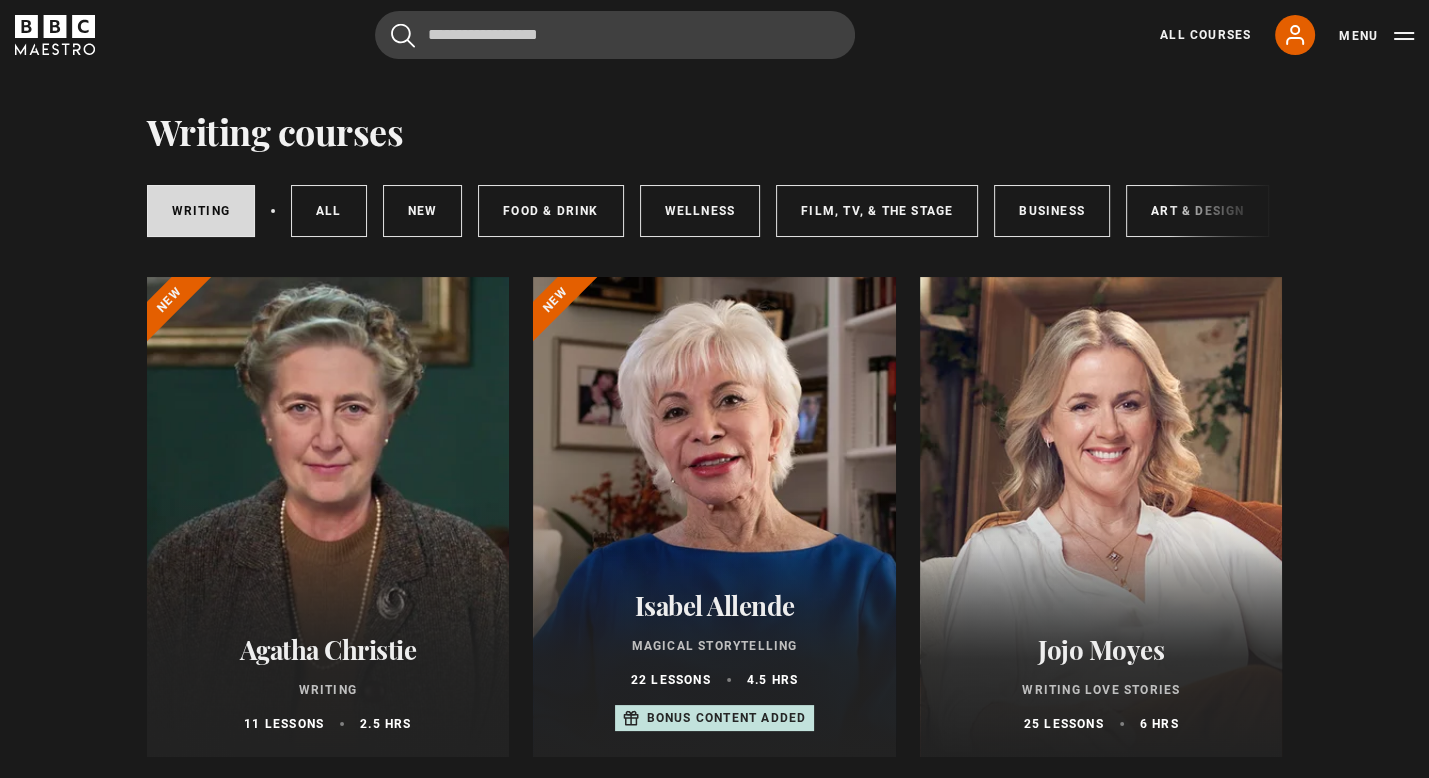 click on "Writing
courses
Writing
All courses
New courses
Food & Drink
Wellness
Film, TV, & The Stage
Business
Art & Design
Music
Home & Lifestyle
Agatha Christie
Writing
11 lessons
2.5 hrs
New
Isabel Allende
Magical Storytelling" at bounding box center (715, 1489) 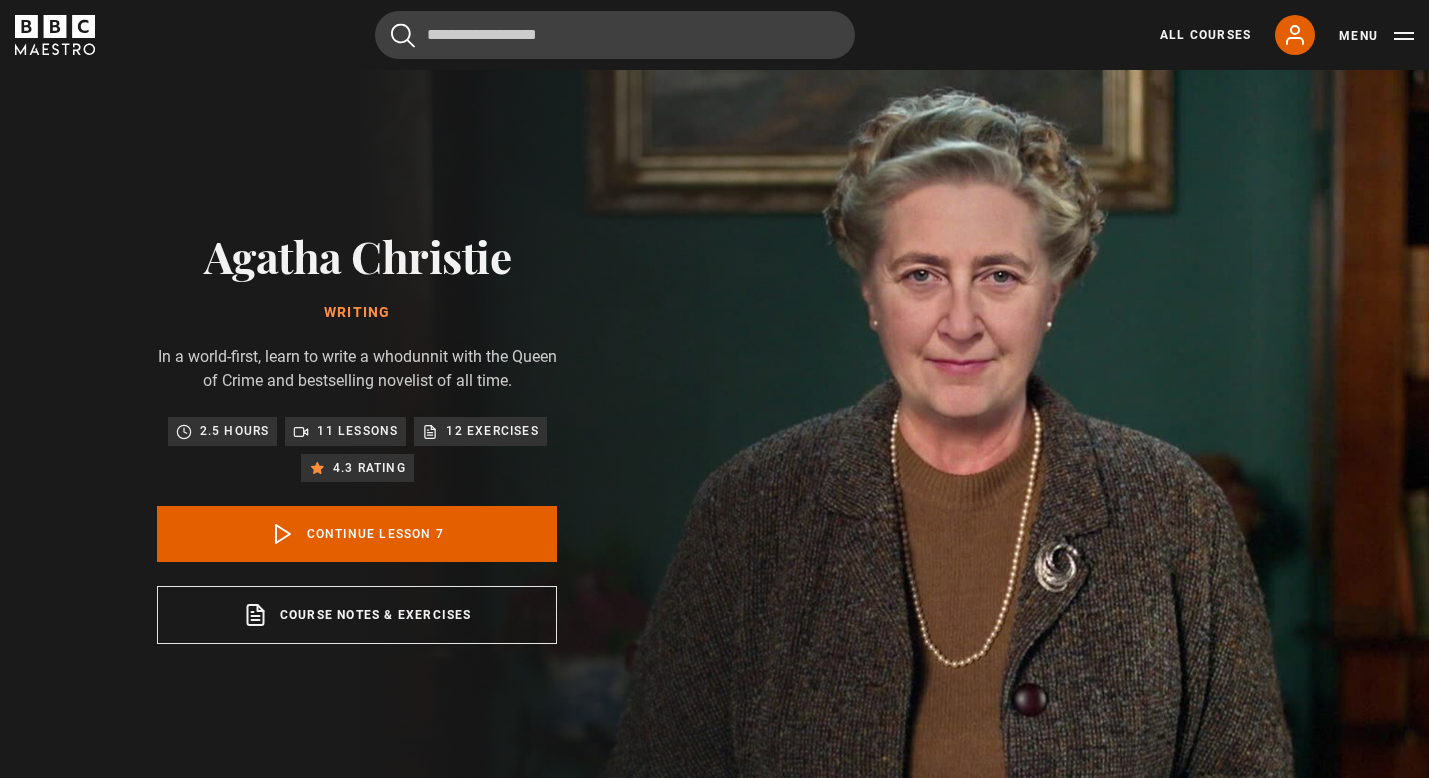 scroll, scrollTop: 804, scrollLeft: 0, axis: vertical 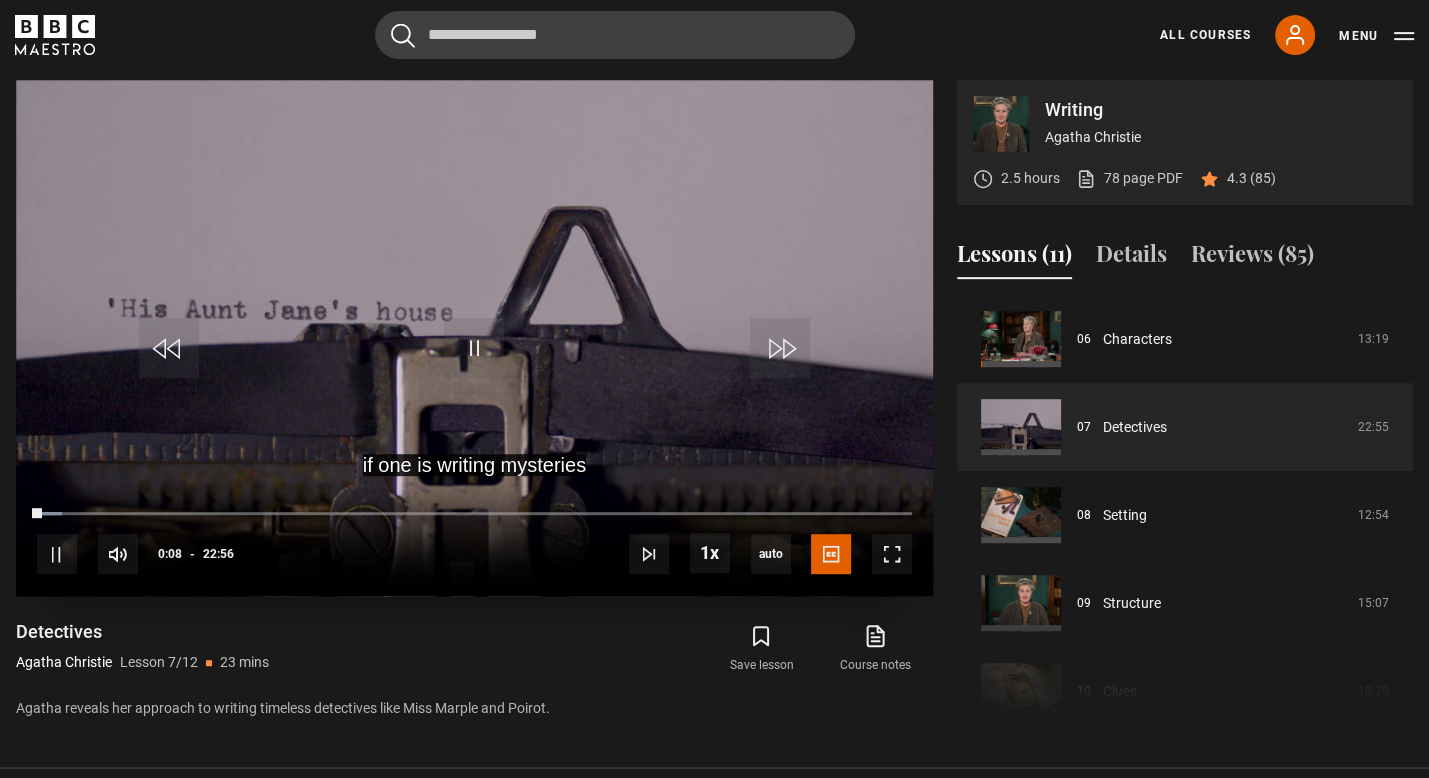 click at bounding box center (474, 338) 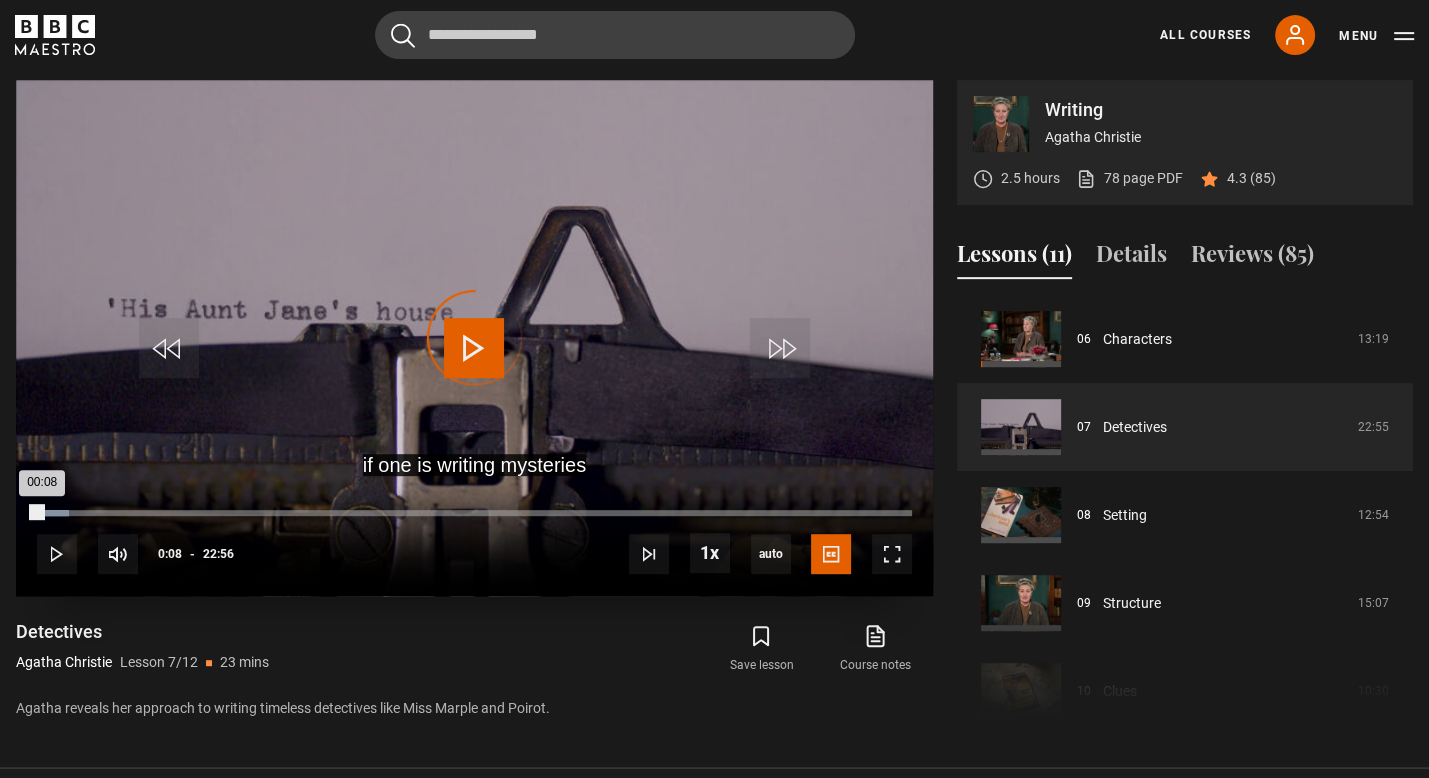 click on "00:08" at bounding box center [39, 513] 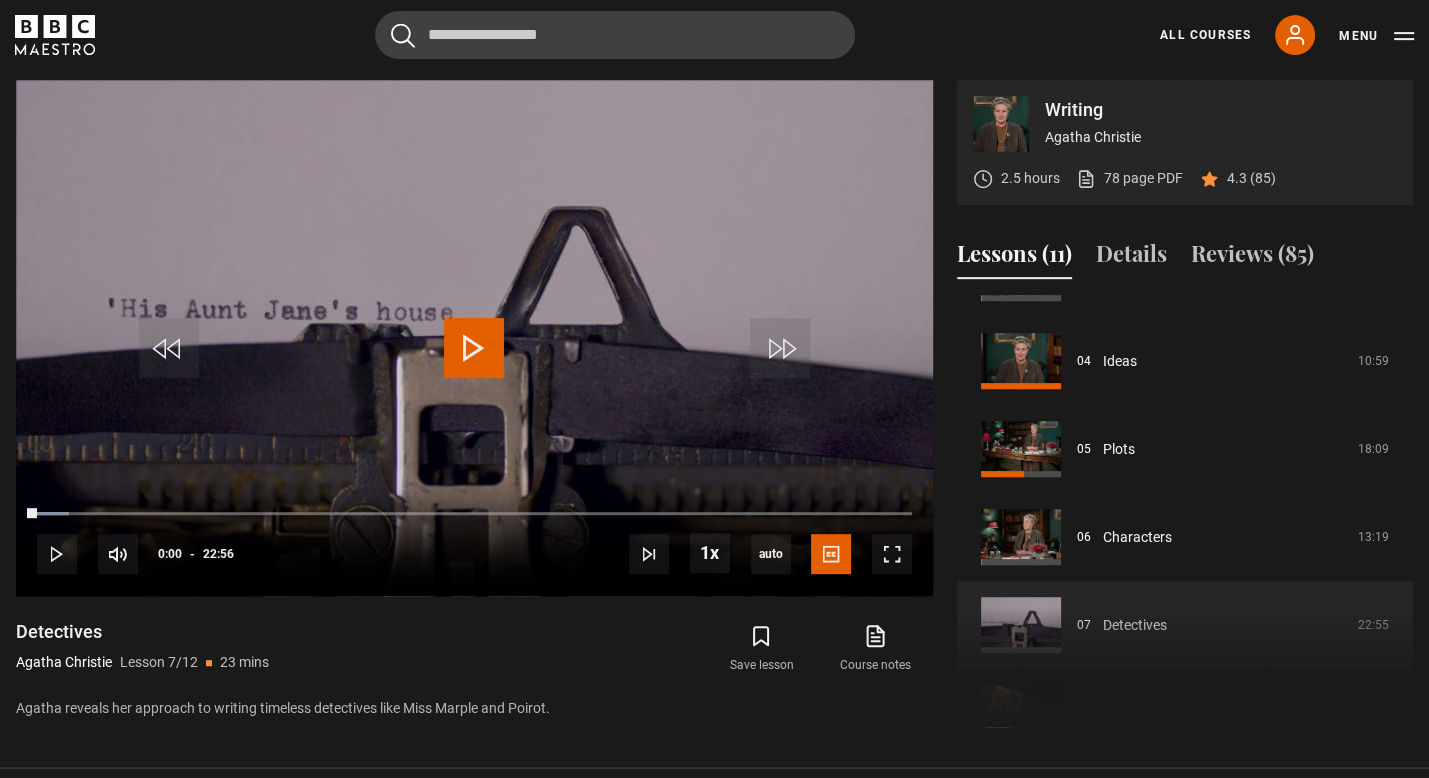 scroll, scrollTop: 328, scrollLeft: 0, axis: vertical 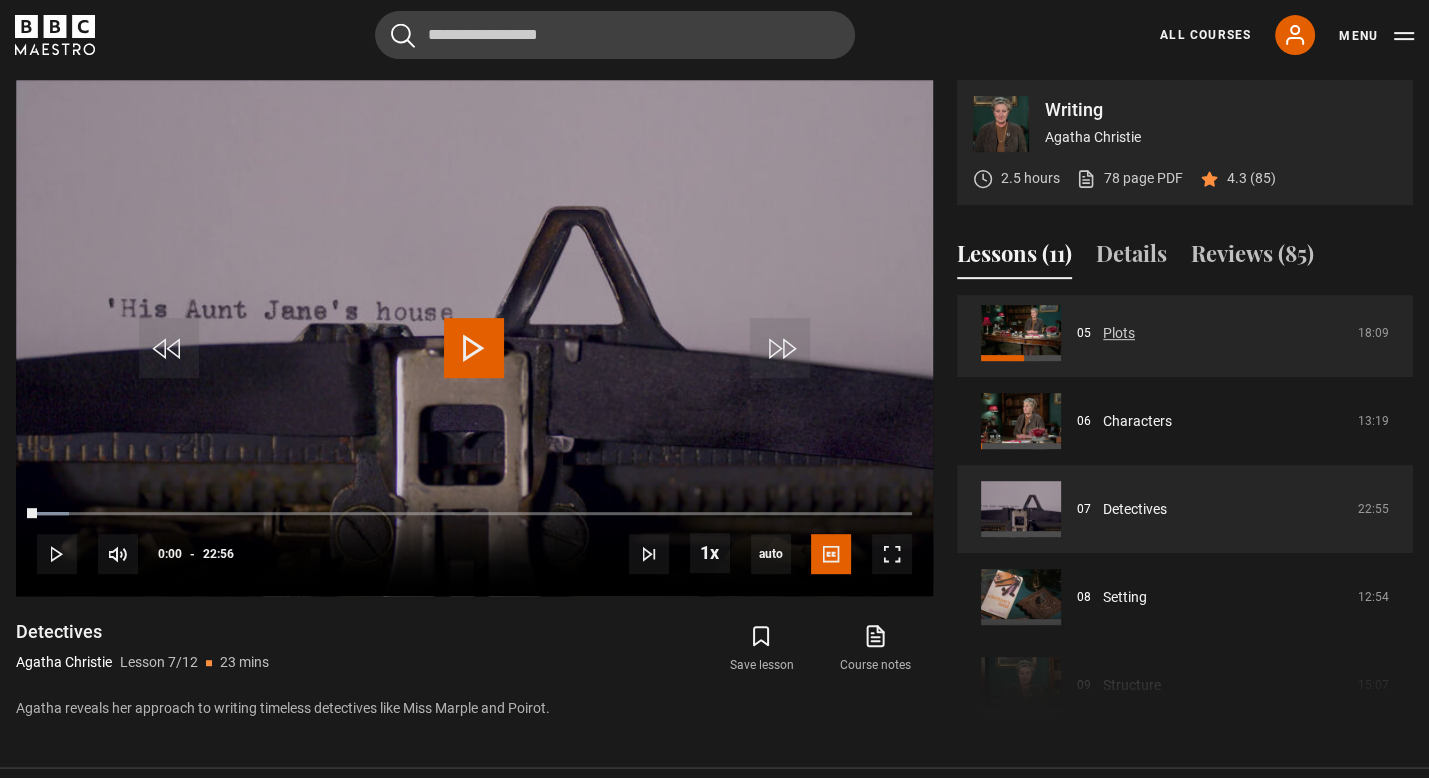 click on "Plots" at bounding box center [1119, 333] 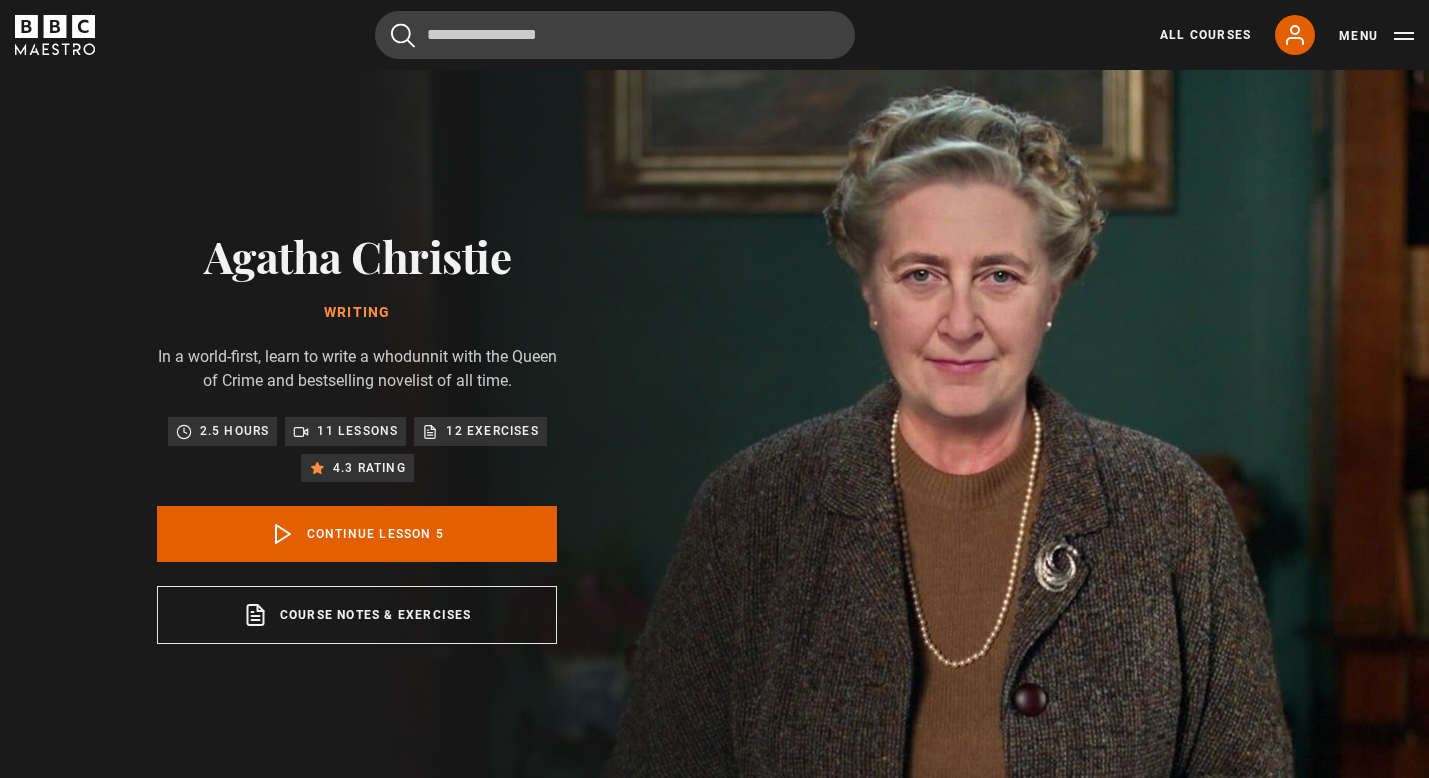 scroll, scrollTop: 804, scrollLeft: 0, axis: vertical 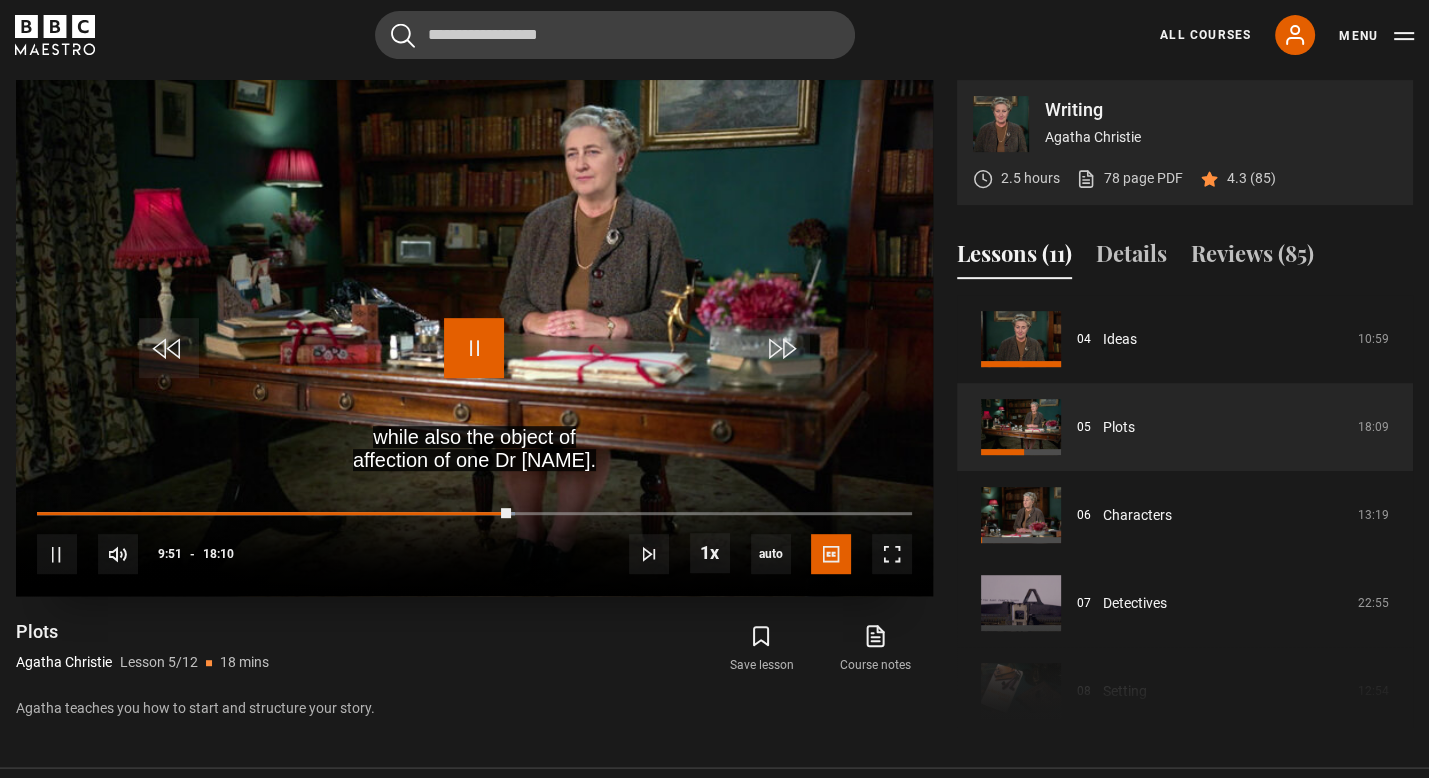 click at bounding box center [474, 348] 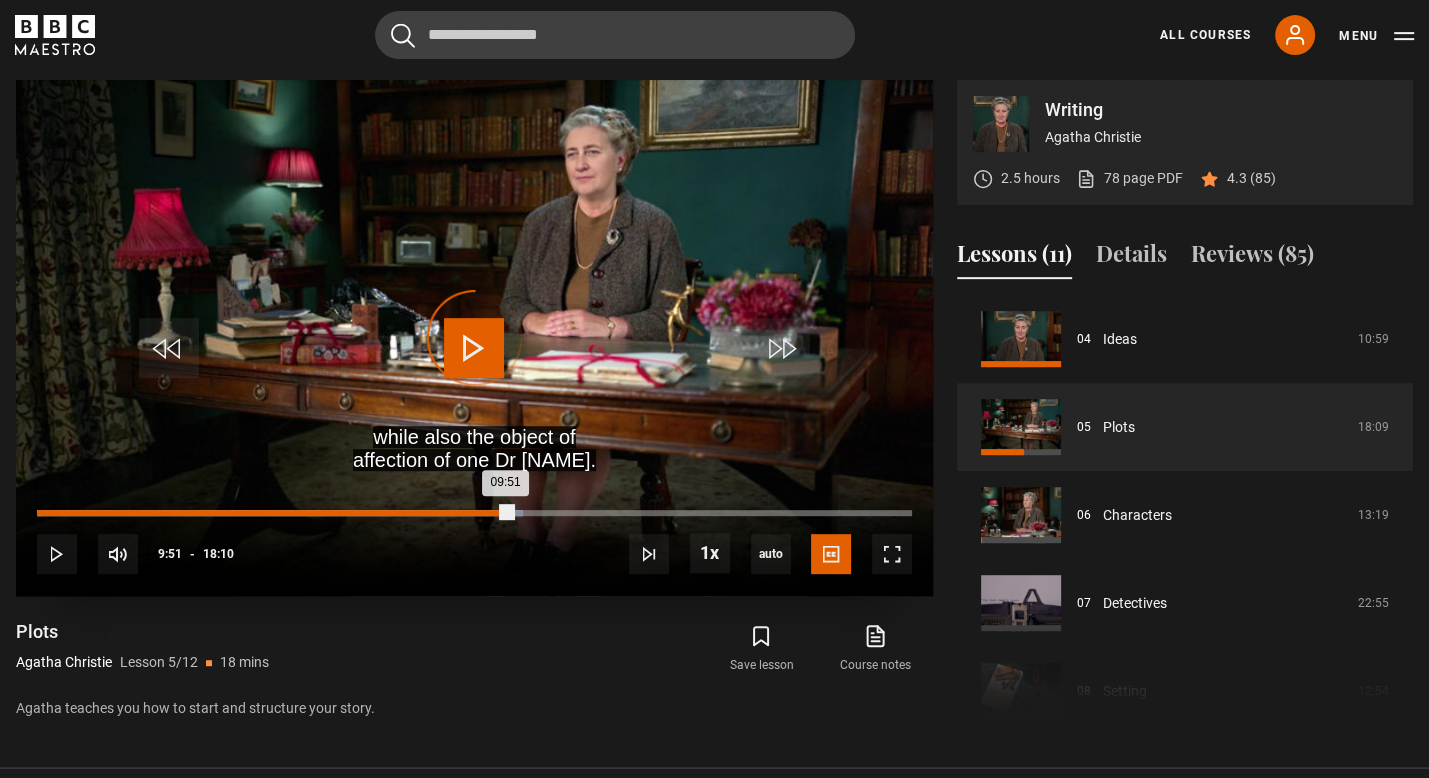 click on "00:02" at bounding box center (40, 513) 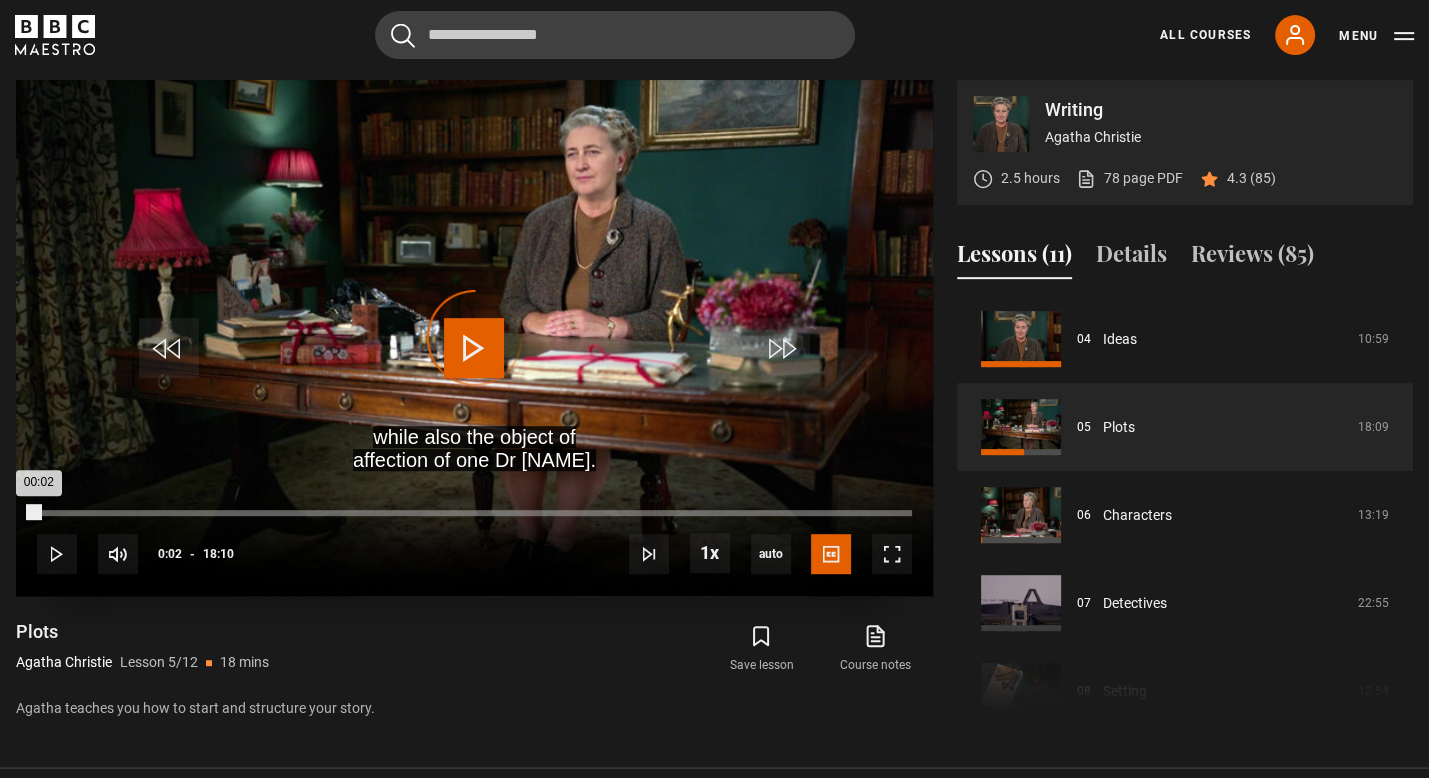 click on "00:02" at bounding box center (38, 513) 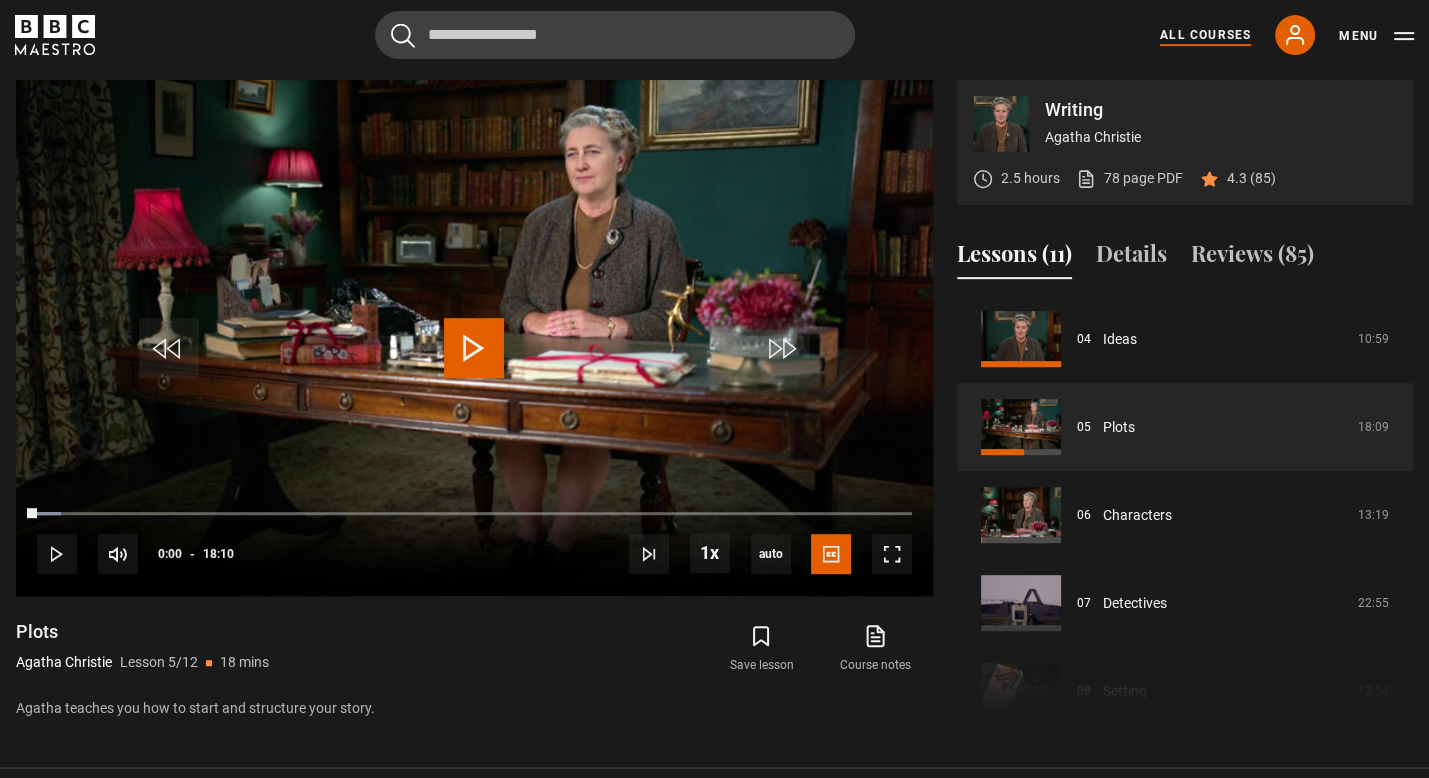 click on "All Courses" at bounding box center [1205, 35] 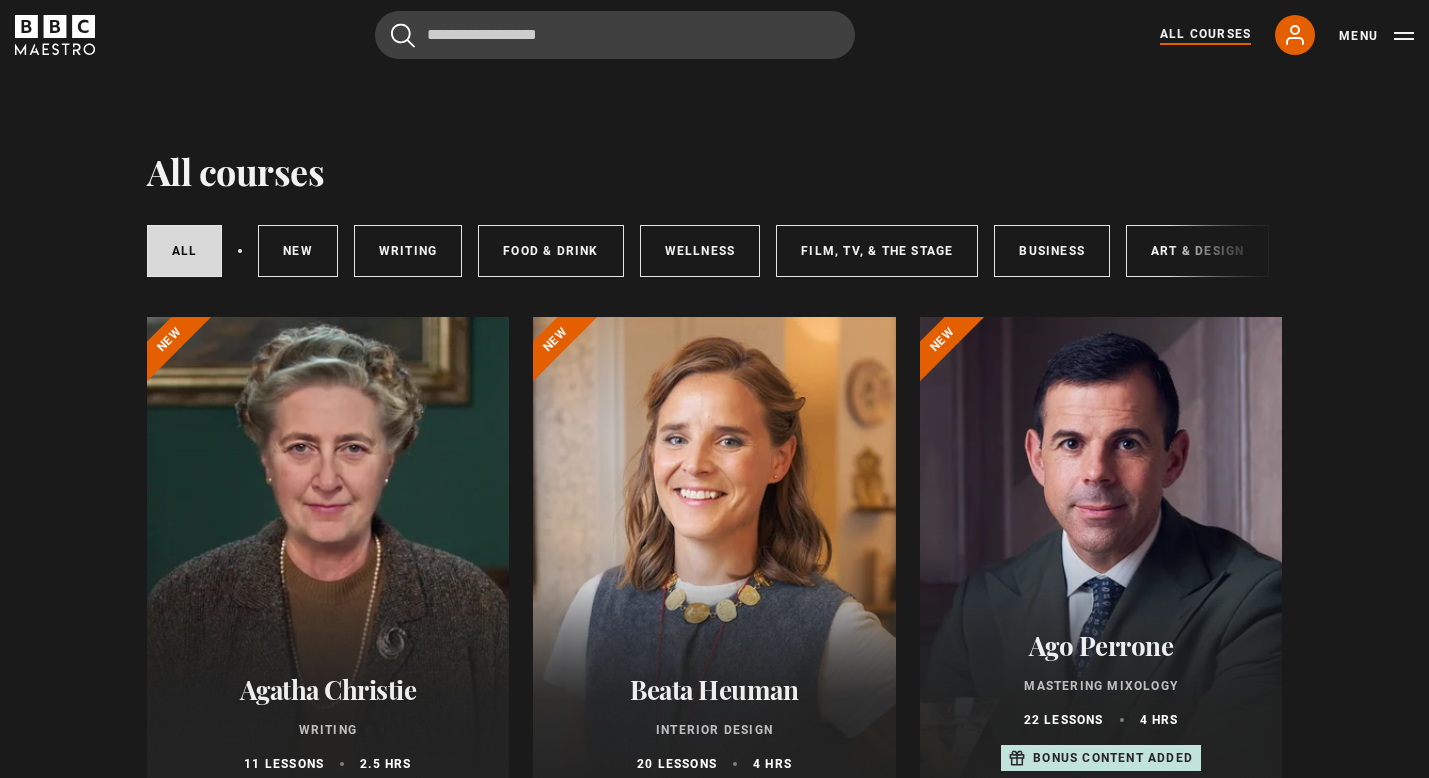 scroll, scrollTop: 0, scrollLeft: 0, axis: both 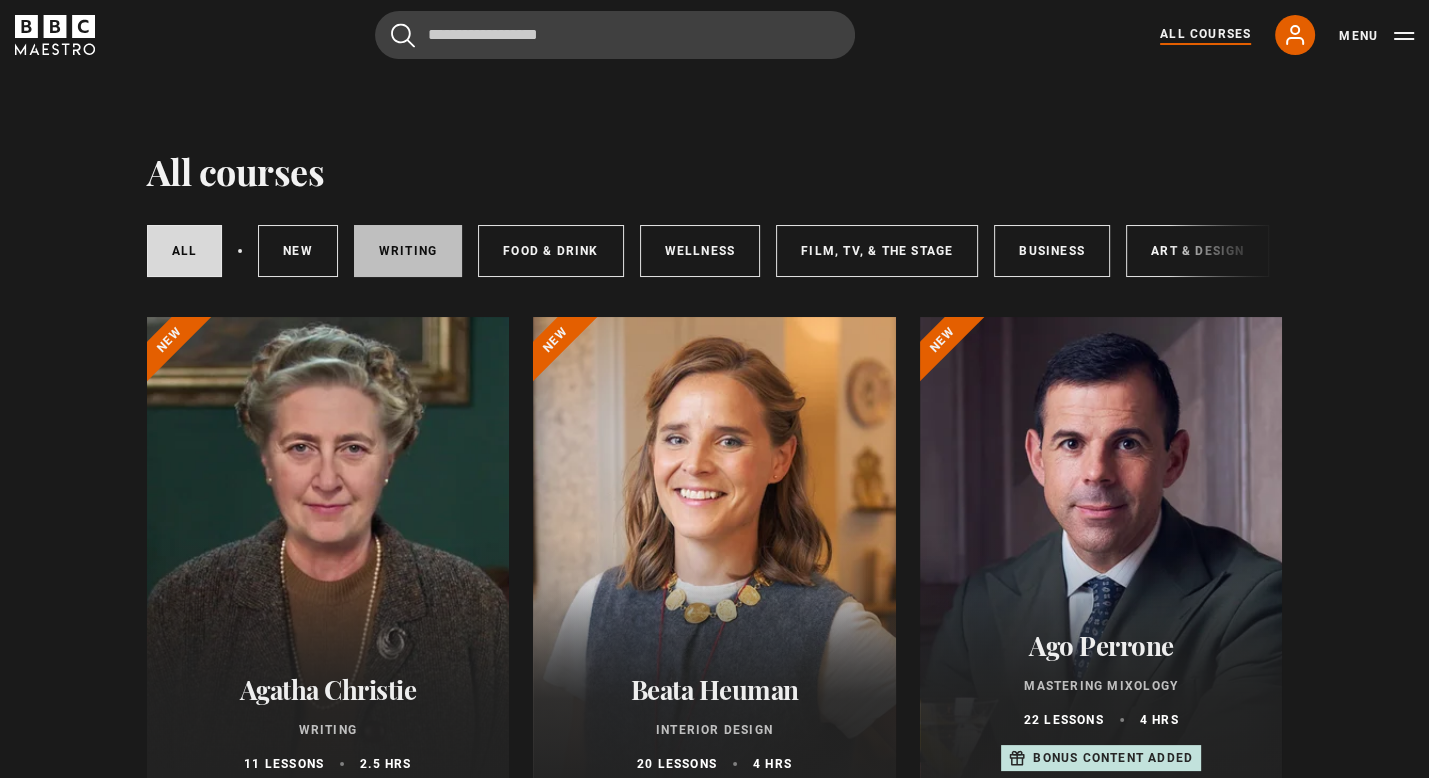 click on "Writing" at bounding box center [408, 251] 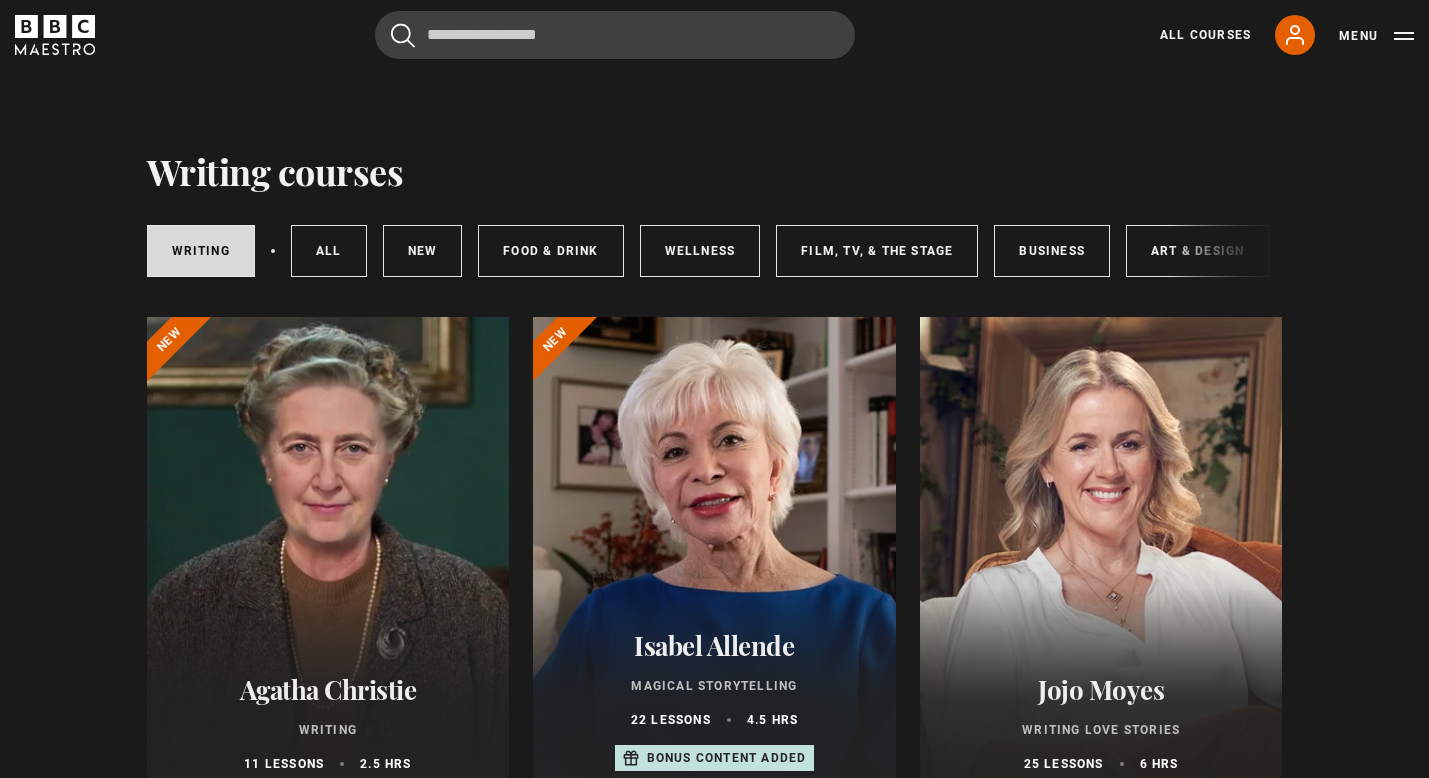 scroll, scrollTop: 0, scrollLeft: 0, axis: both 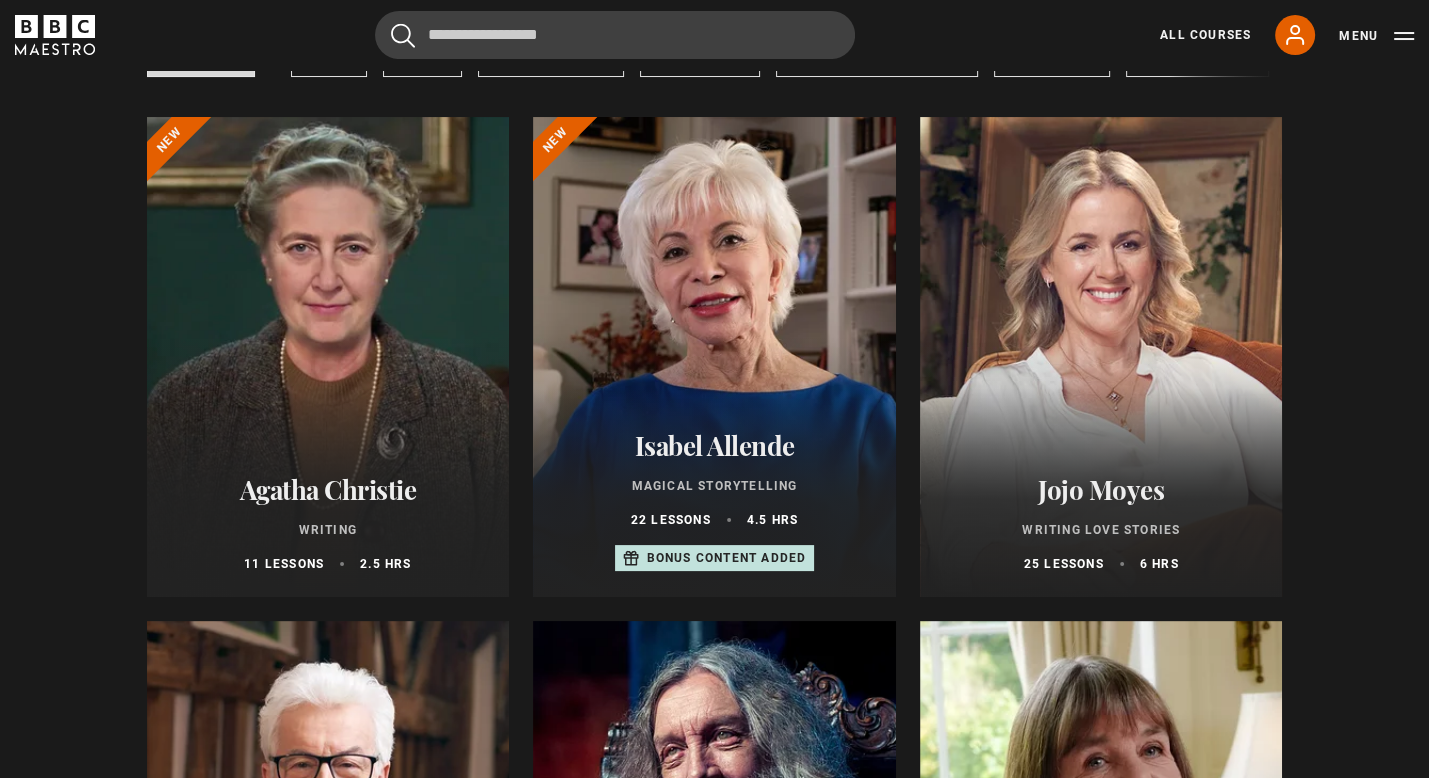 click on "Magical Storytelling" at bounding box center [714, 486] 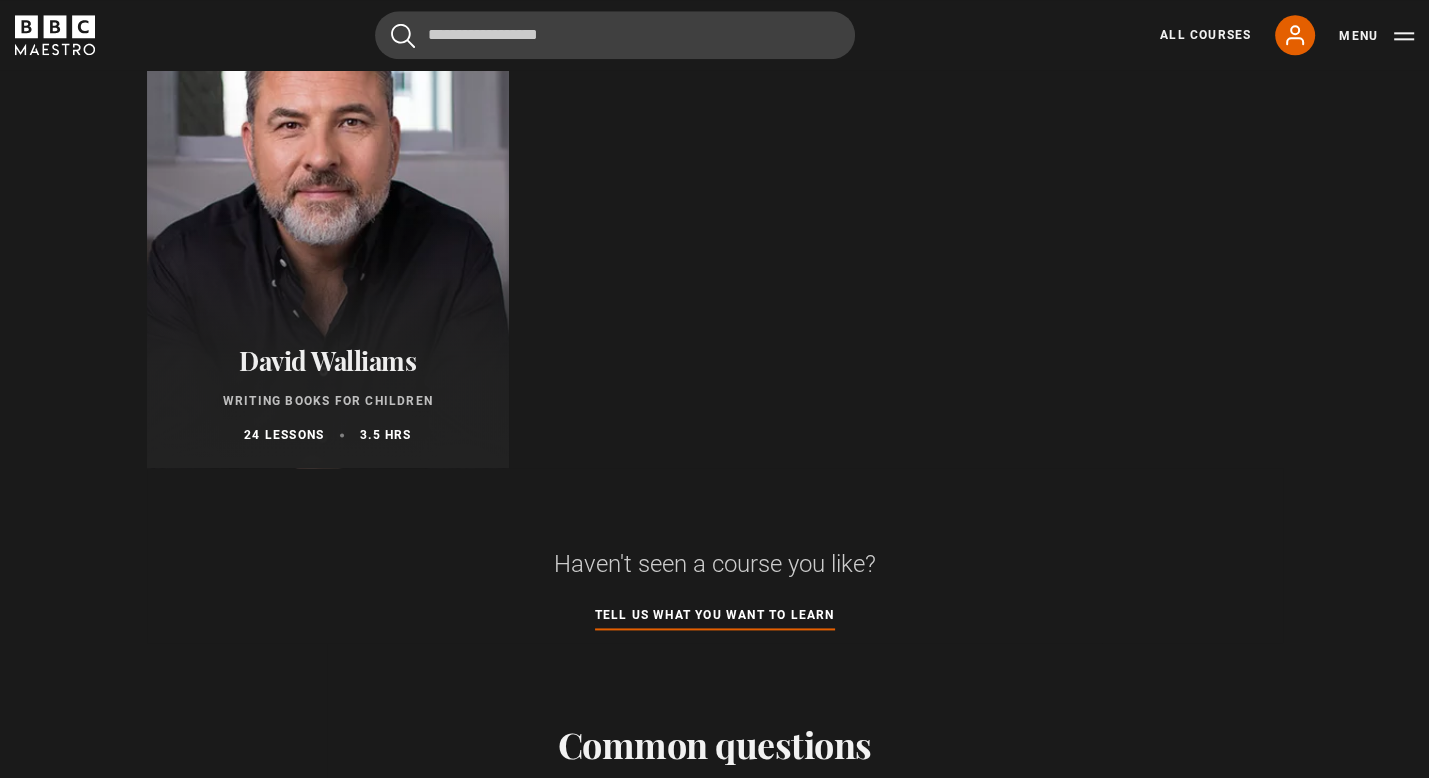scroll, scrollTop: 2340, scrollLeft: 0, axis: vertical 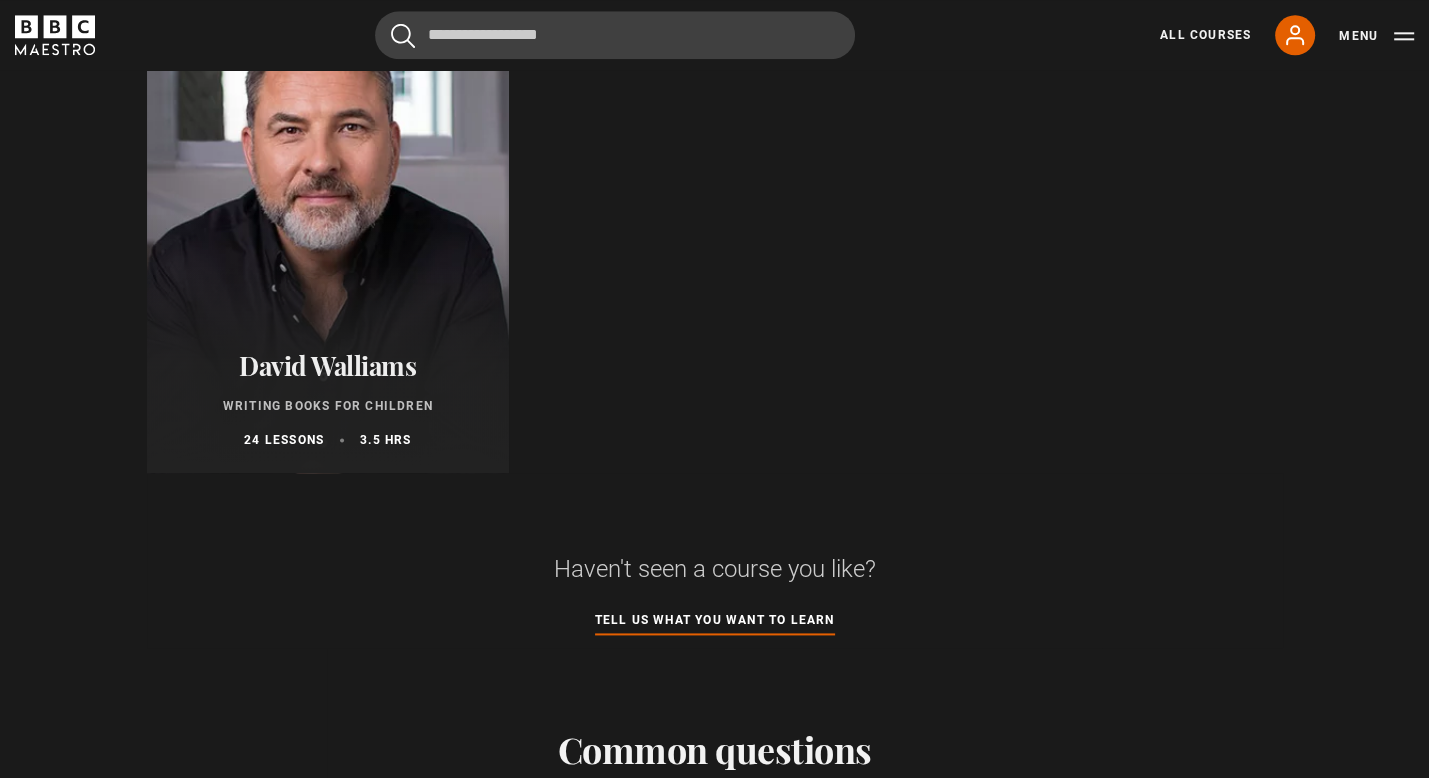 click at bounding box center [328, 233] 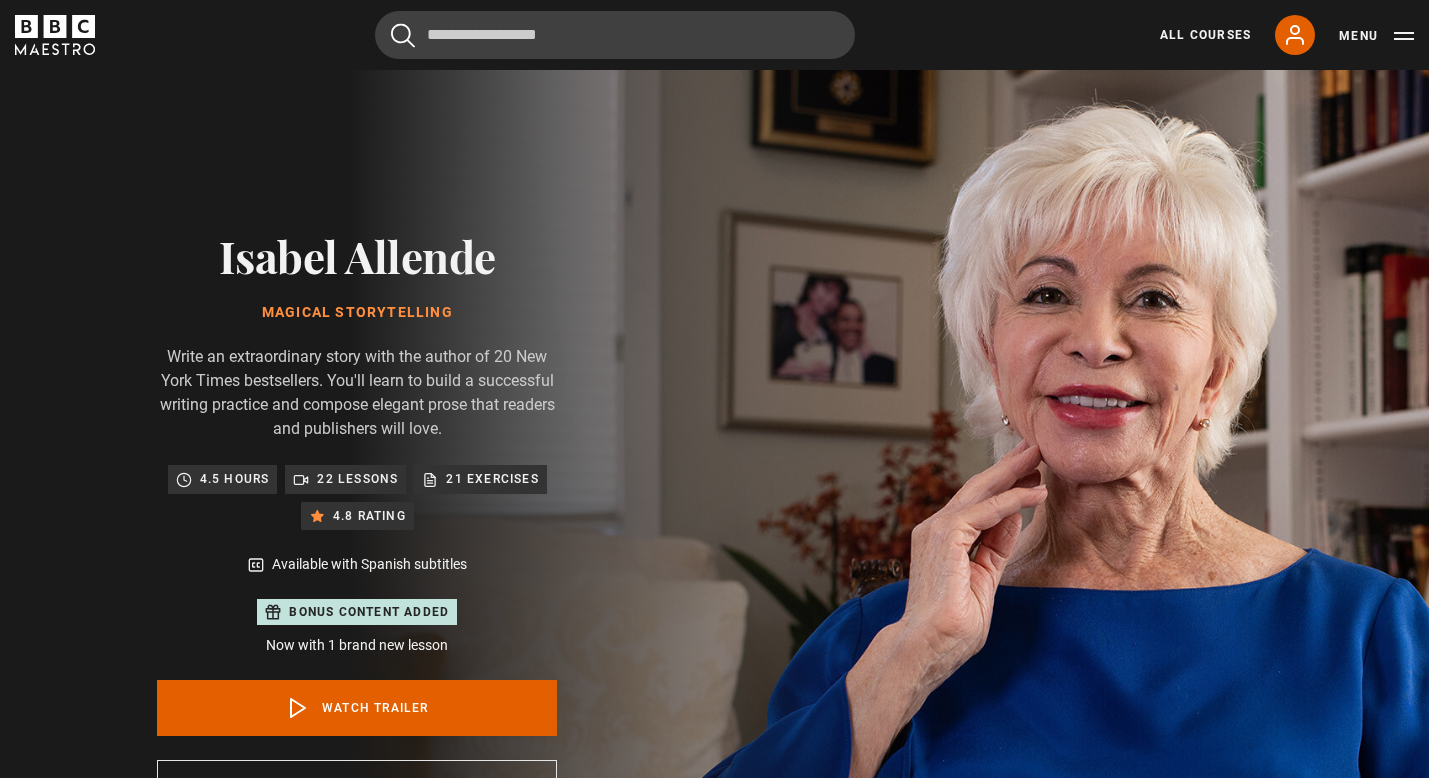 scroll, scrollTop: 0, scrollLeft: 0, axis: both 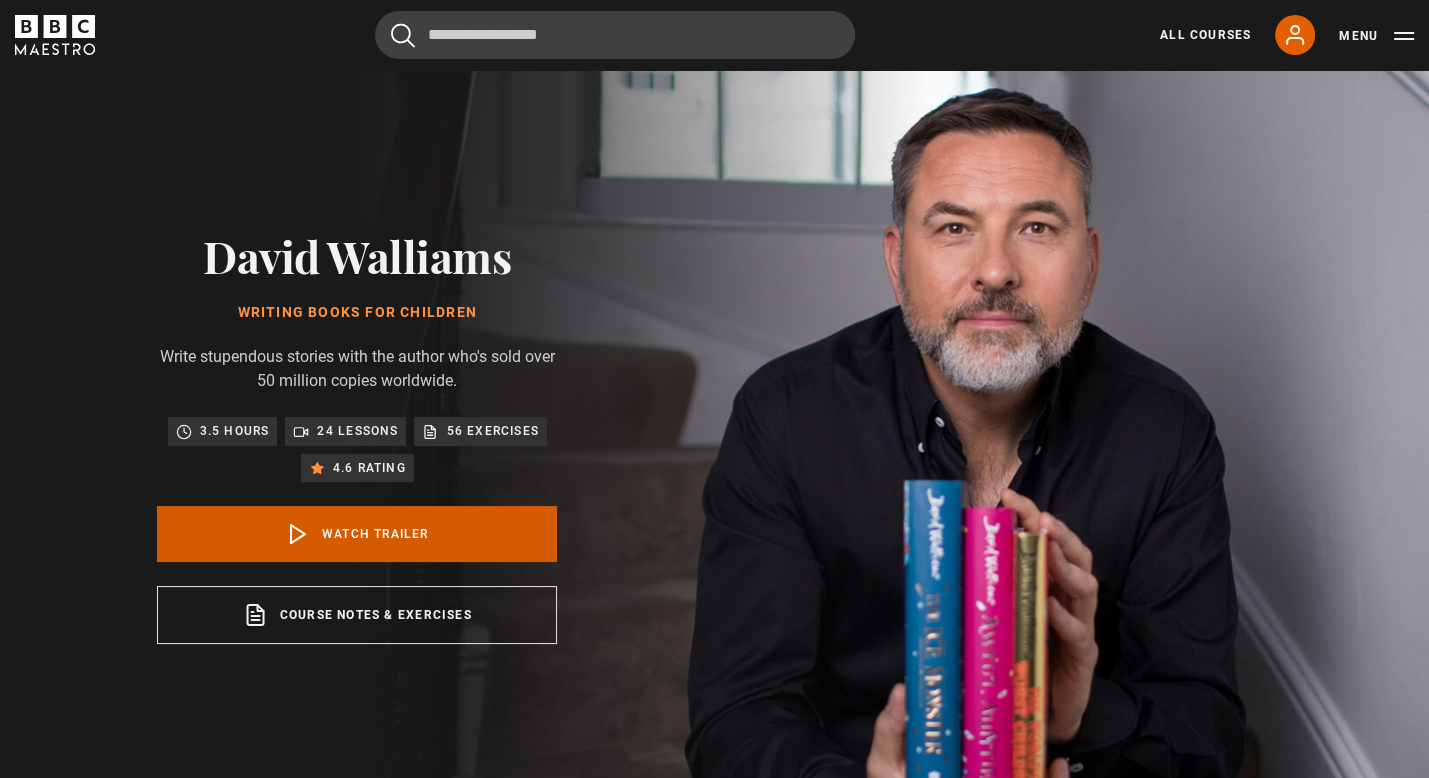 click on "Watch Trailer" at bounding box center (357, 534) 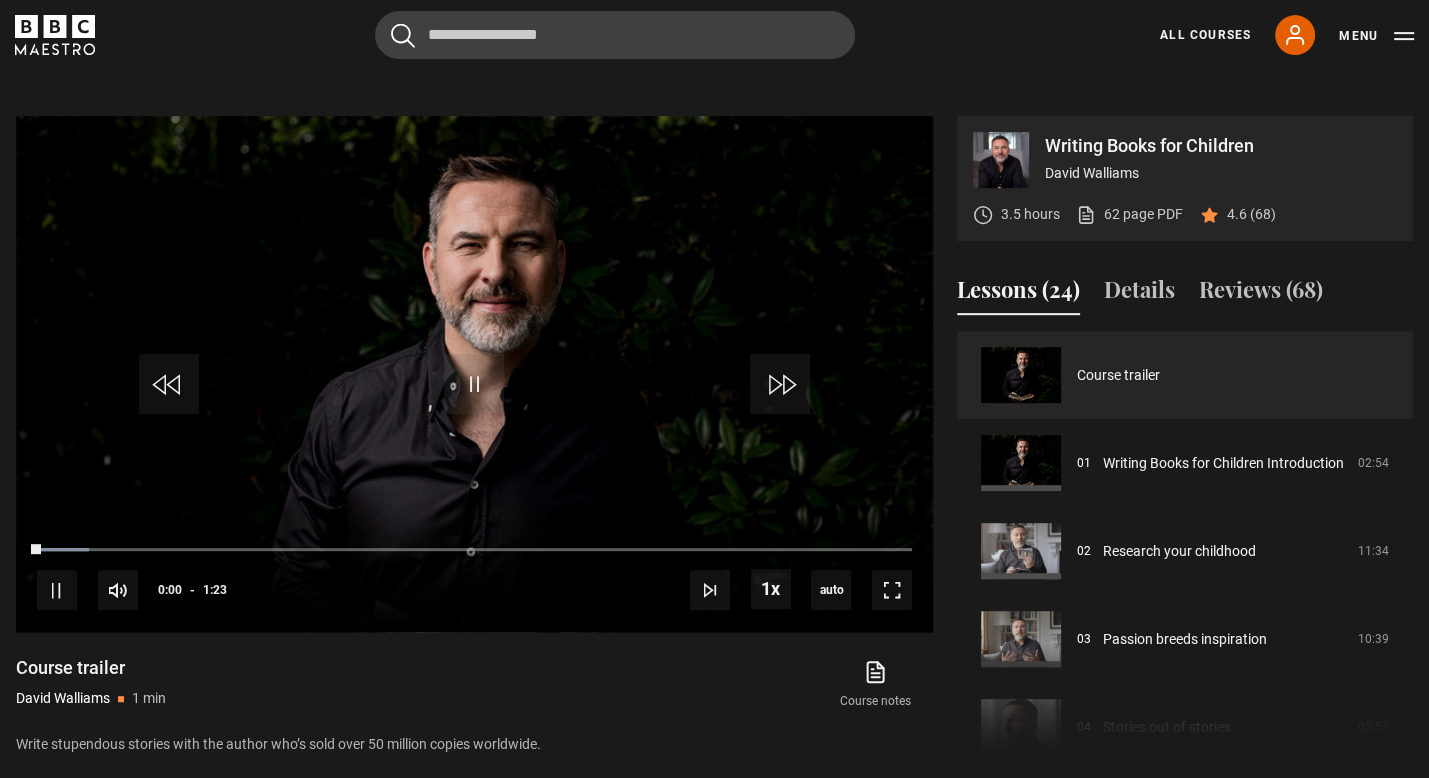 scroll, scrollTop: 804, scrollLeft: 0, axis: vertical 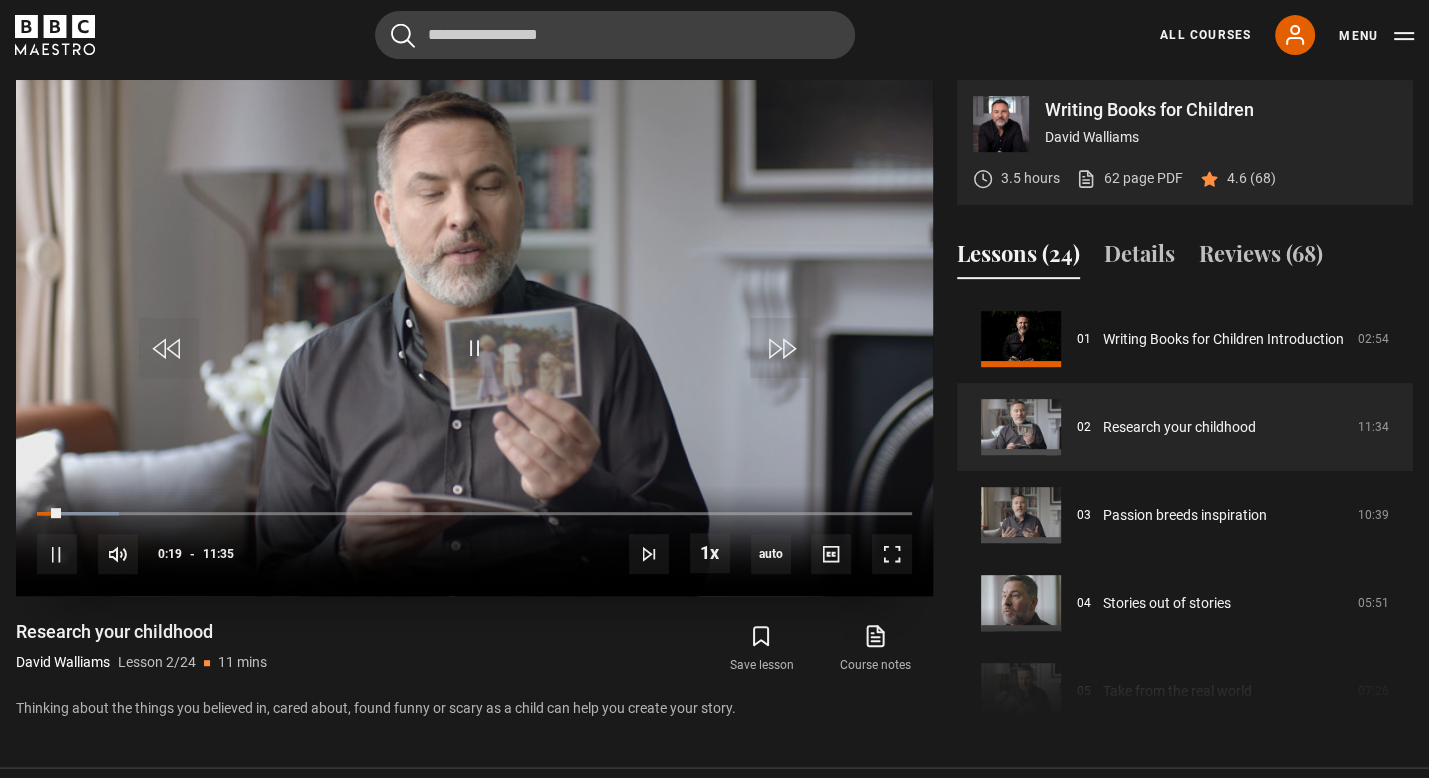 click at bounding box center (474, 338) 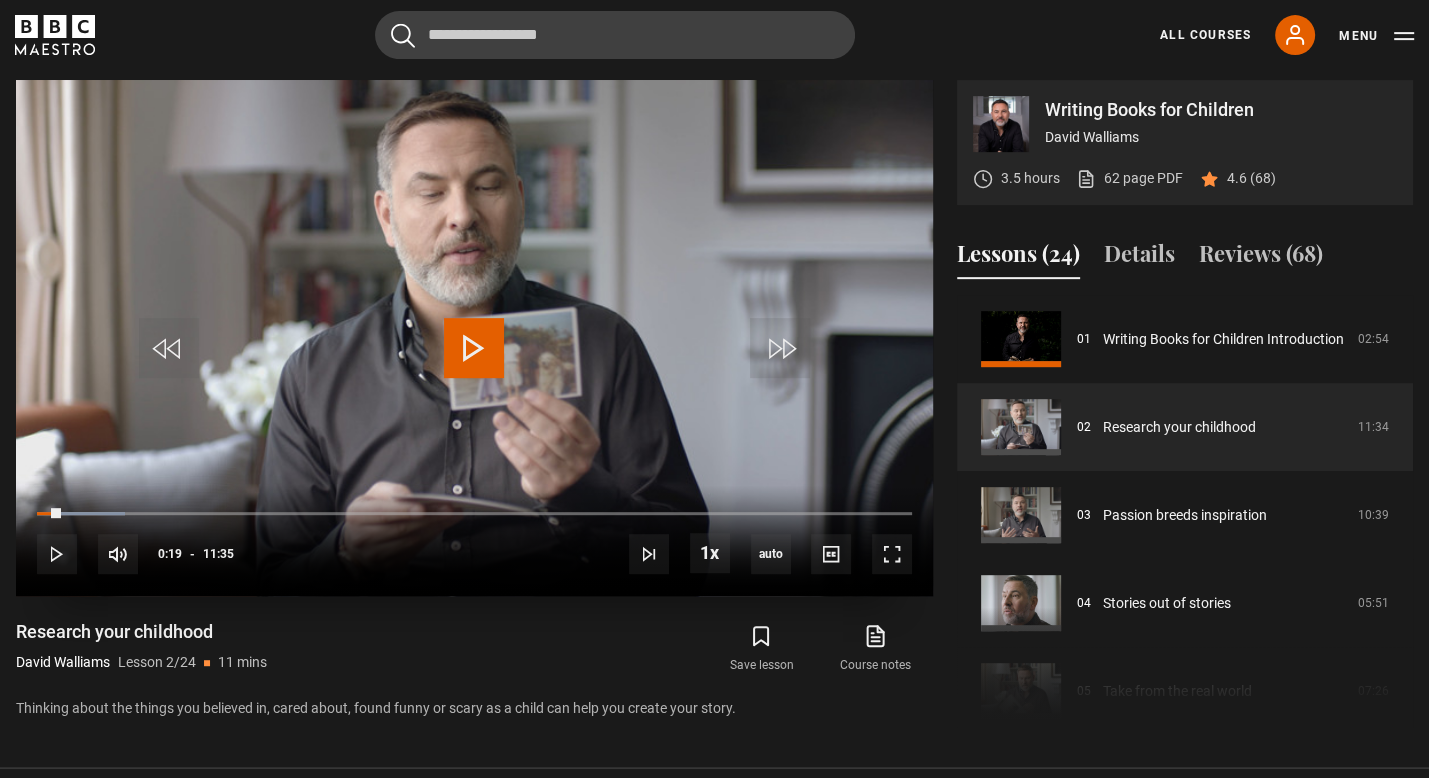 click at bounding box center [474, 338] 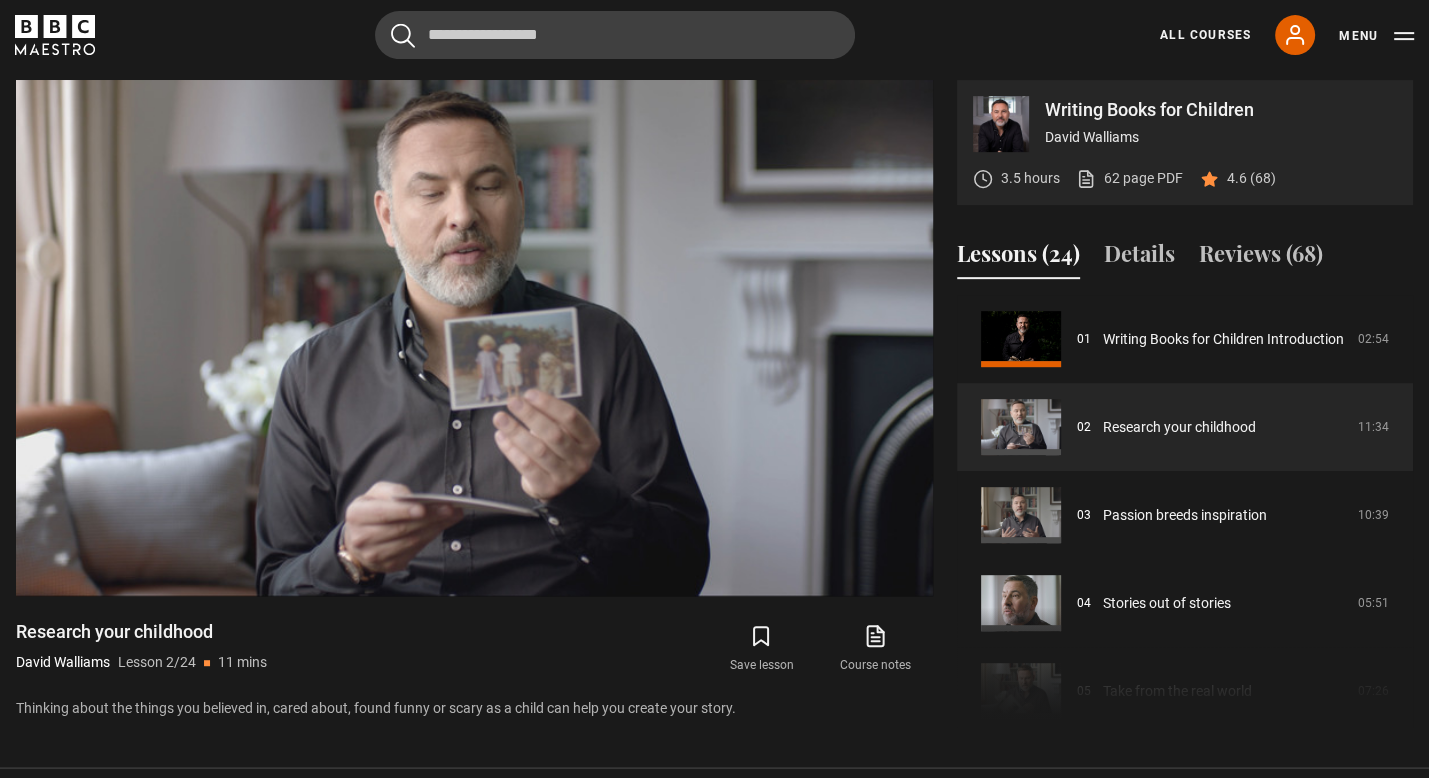 click on "Writing Books for Children
David Walliams
3.5 hours
62 page PDF
(opens in new tab)
4.6 (68)
Video Player is loading. Play Lesson Research your childhood  10s Skip Back 10 seconds Pause 10s Skip Forward 10 seconds Loaded :  49.64% 04:45 Pause Mute Current Time  4:45 - Duration  11:35
David Walliams
Lesson 2
Research your childhood
1x Playback Rate 2x 1.5x 1x , selected 0.5x auto Quality 360p 720p 1080p 2160p" at bounding box center [714, 403] 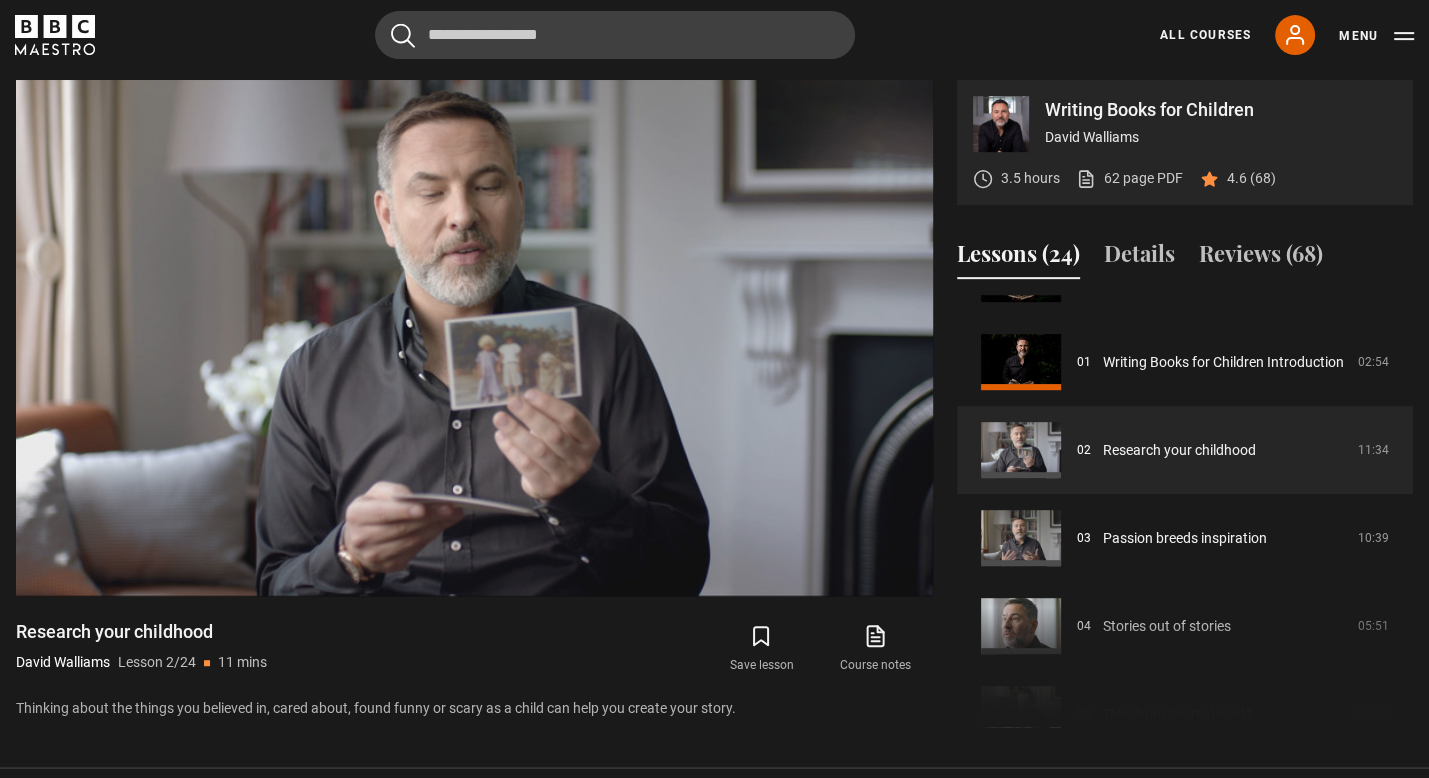 scroll, scrollTop: 0, scrollLeft: 0, axis: both 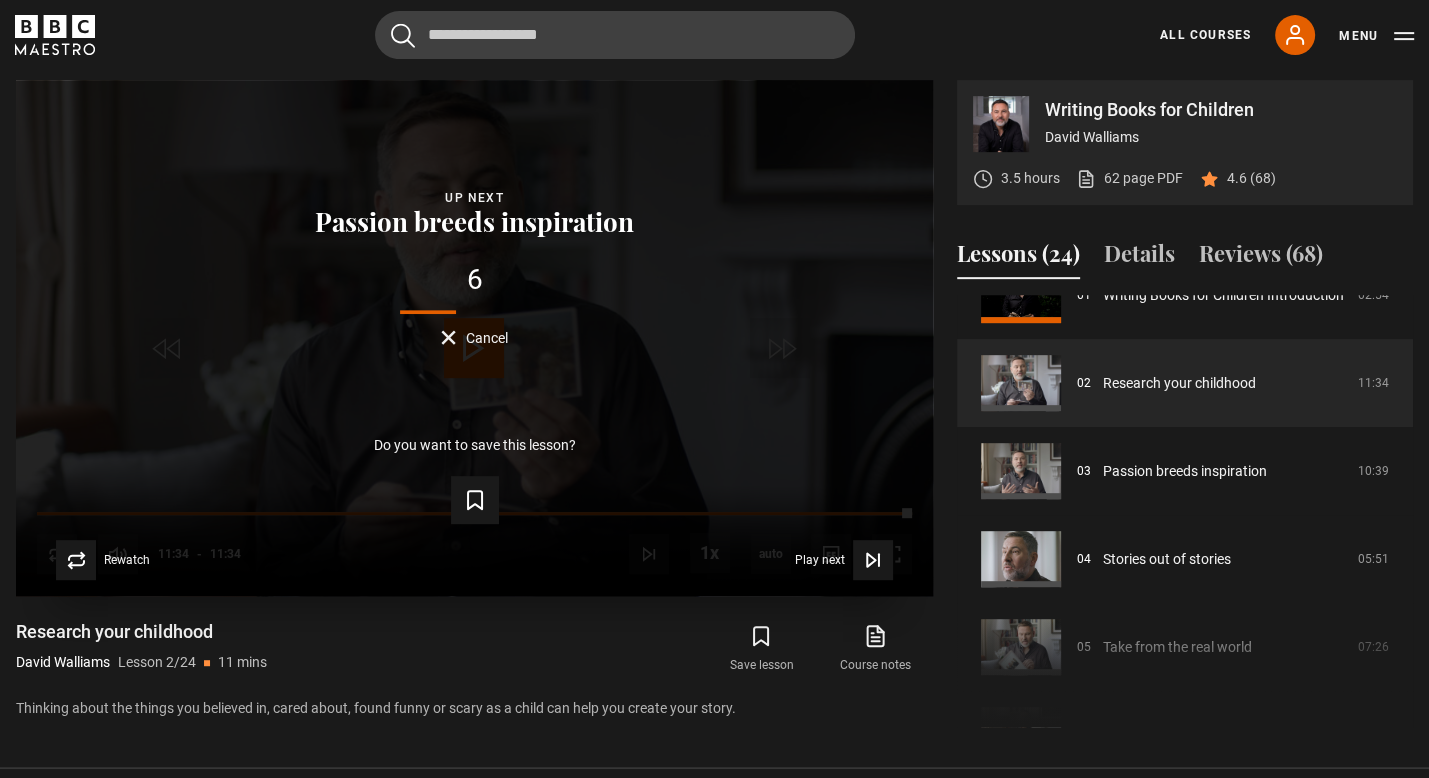 click on "Lesson Completed
Up next
Passion breeds inspiration
6
Cancel
Do you want to save this lesson?
Save lesson
Rewatch
Rewatch
Play next
Play next" at bounding box center (474, 338) 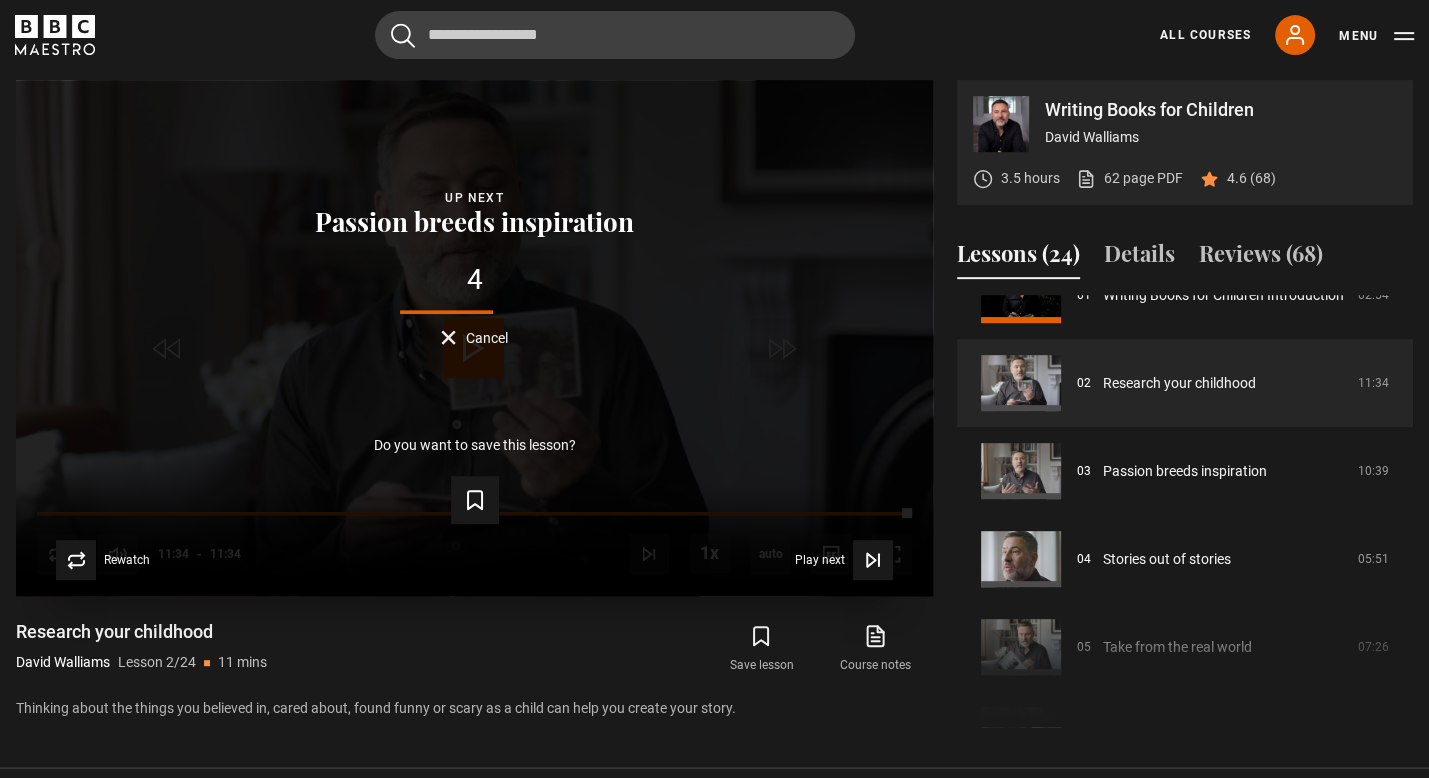 click on "Lesson Completed
Up next
Passion breeds inspiration
4
Cancel
Do you want to save this lesson?
Save lesson
Rewatch
Rewatch
Play next
Play next" at bounding box center [474, 338] 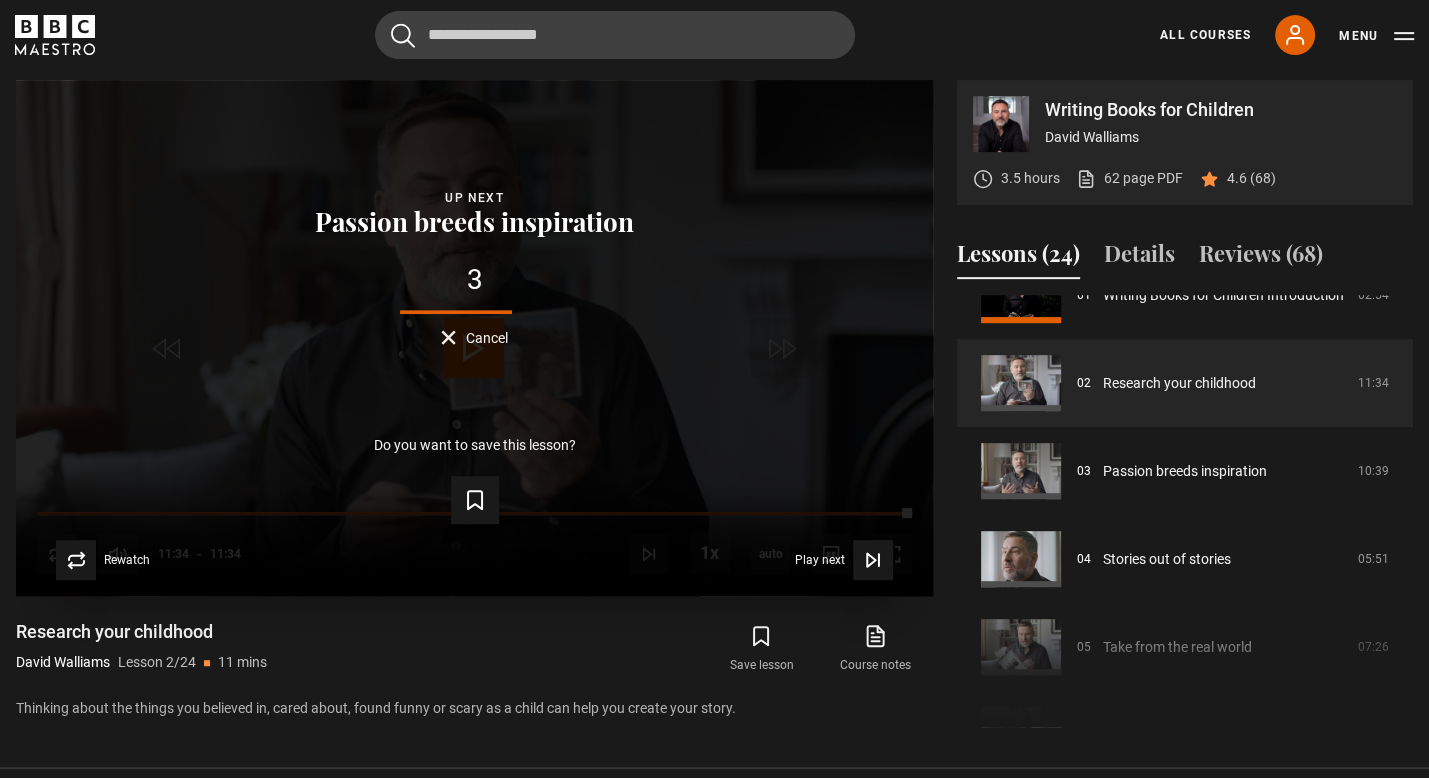 click on "Lesson Completed
Up next
Passion breeds inspiration
3
Cancel
Do you want to save this lesson?
Save lesson
Rewatch
Rewatch
Play next
Play next" at bounding box center [474, 338] 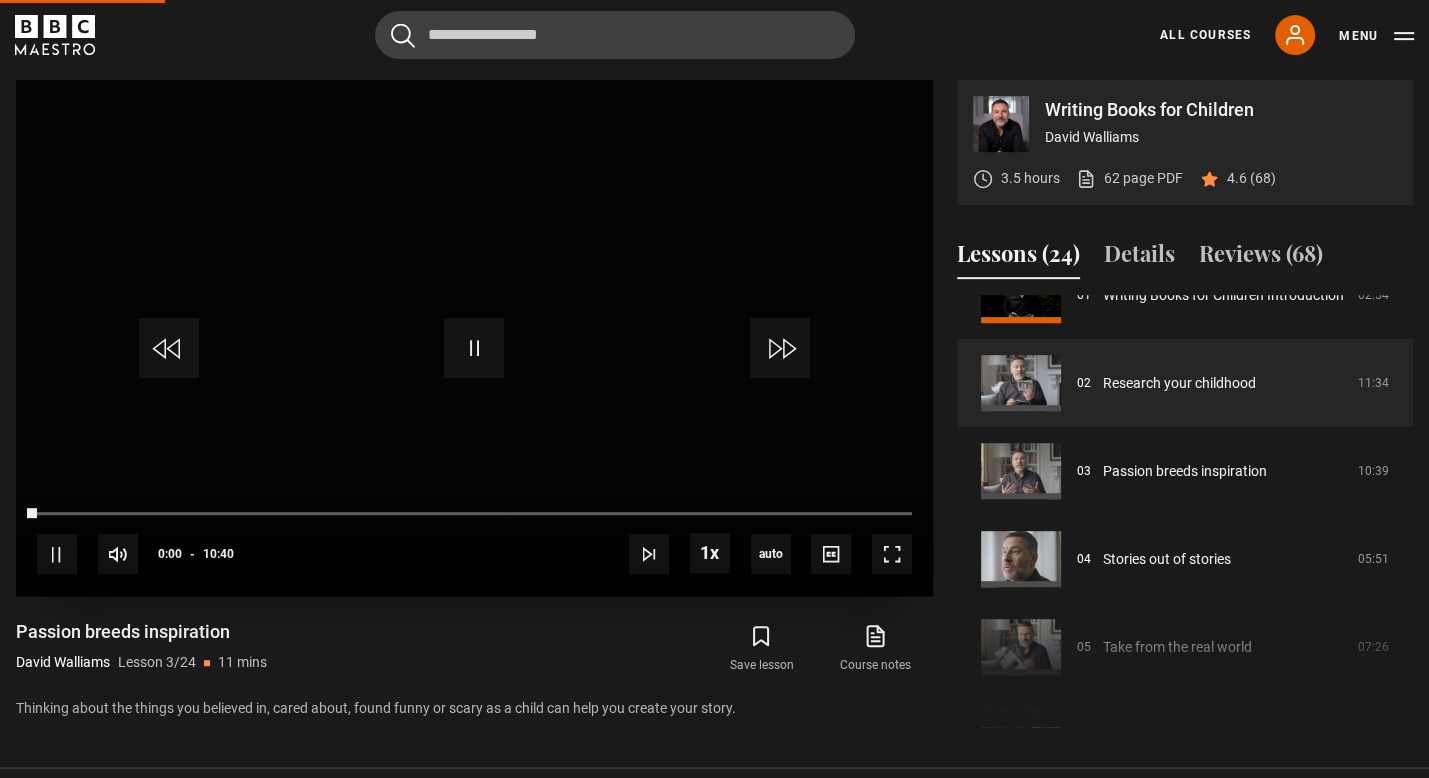 click on "10s Skip Back 10 seconds Pause 10s Skip Forward 10 seconds Loaded :  0.00% 00:00 Pause Mute 0% Current Time  0:00 - Duration  10:40
David Walliams
Lesson 2
Research your childhood
1x Playback Rate 2x 1.5x 1x , selected 0.5x auto Quality 360p 720p 1080p 2160p Auto , selected Captions captions off , selected English  Captions" at bounding box center (474, 540) 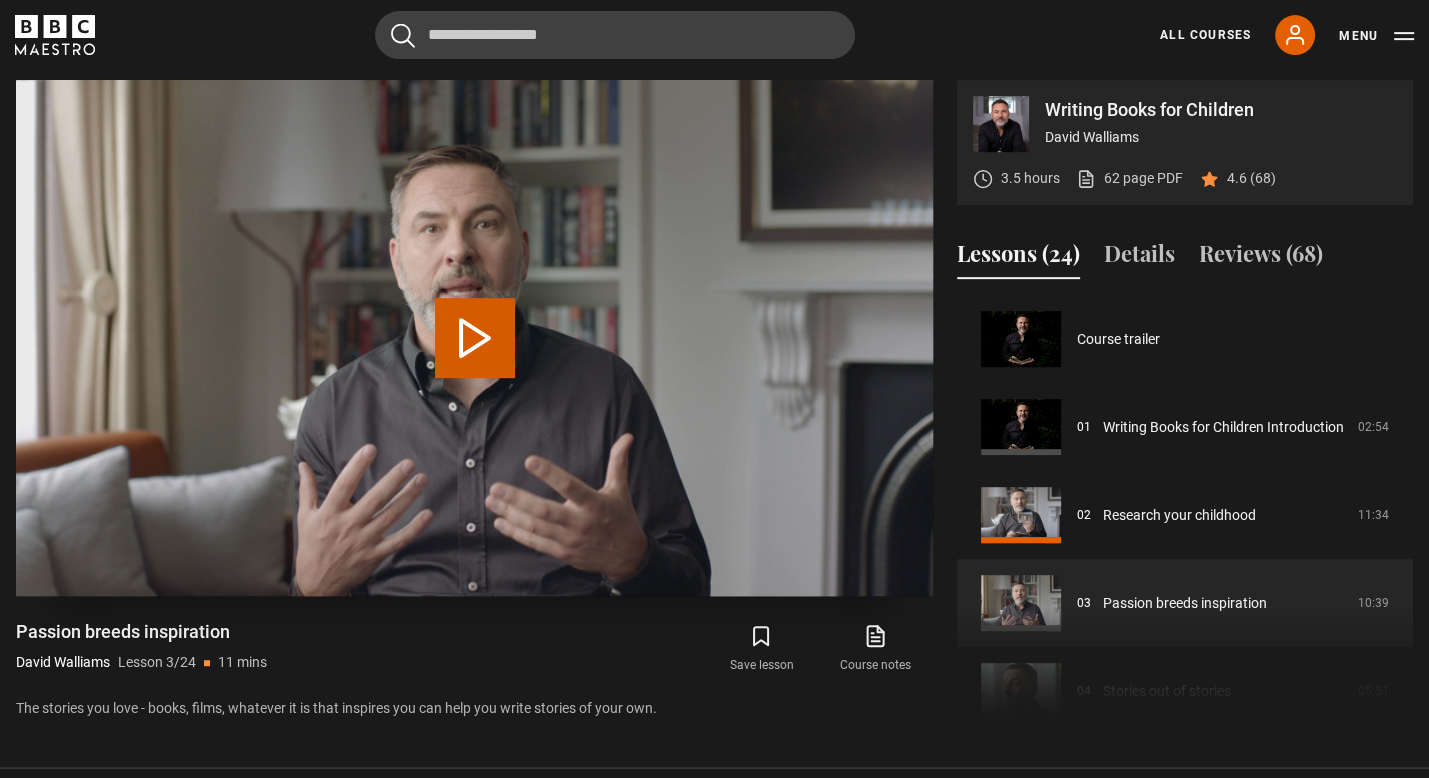 scroll, scrollTop: 176, scrollLeft: 0, axis: vertical 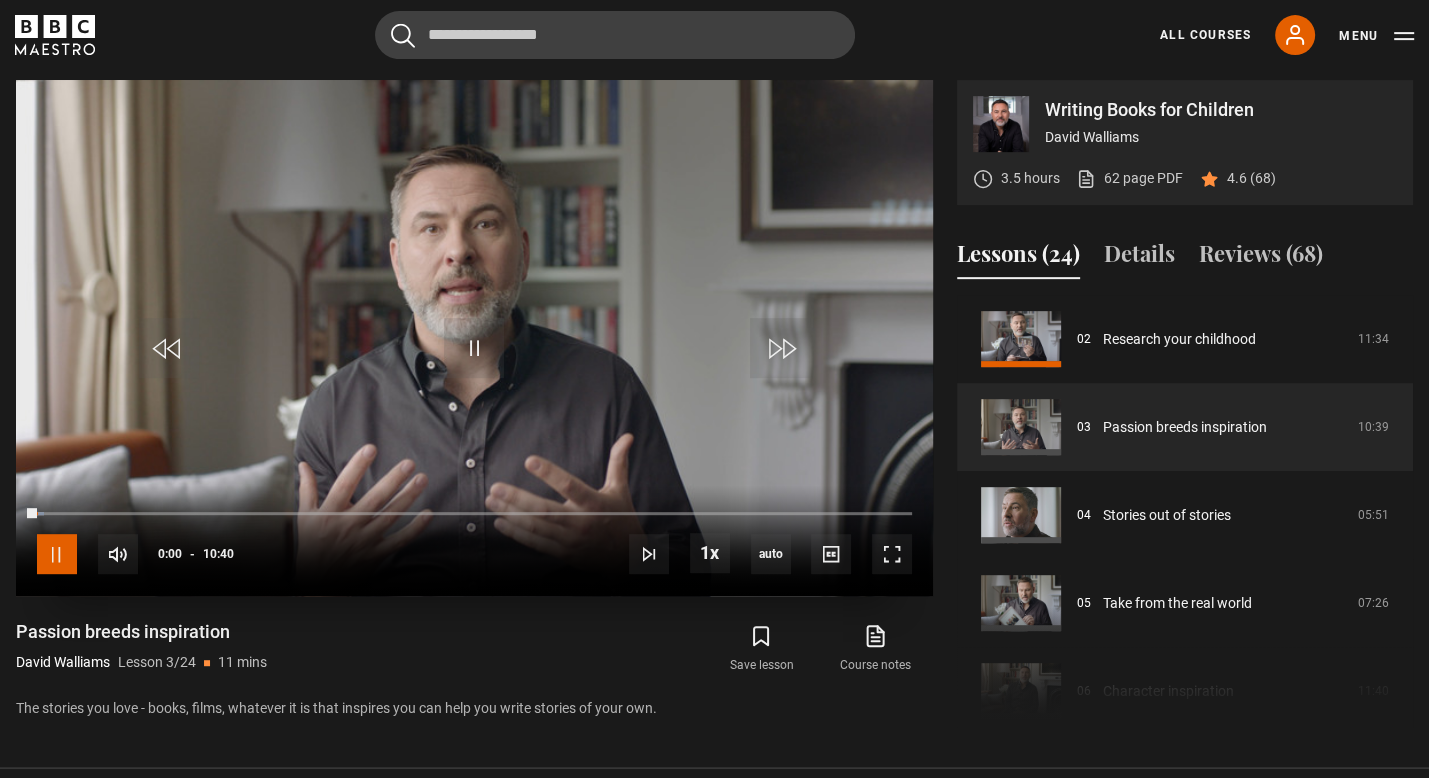 click at bounding box center [57, 554] 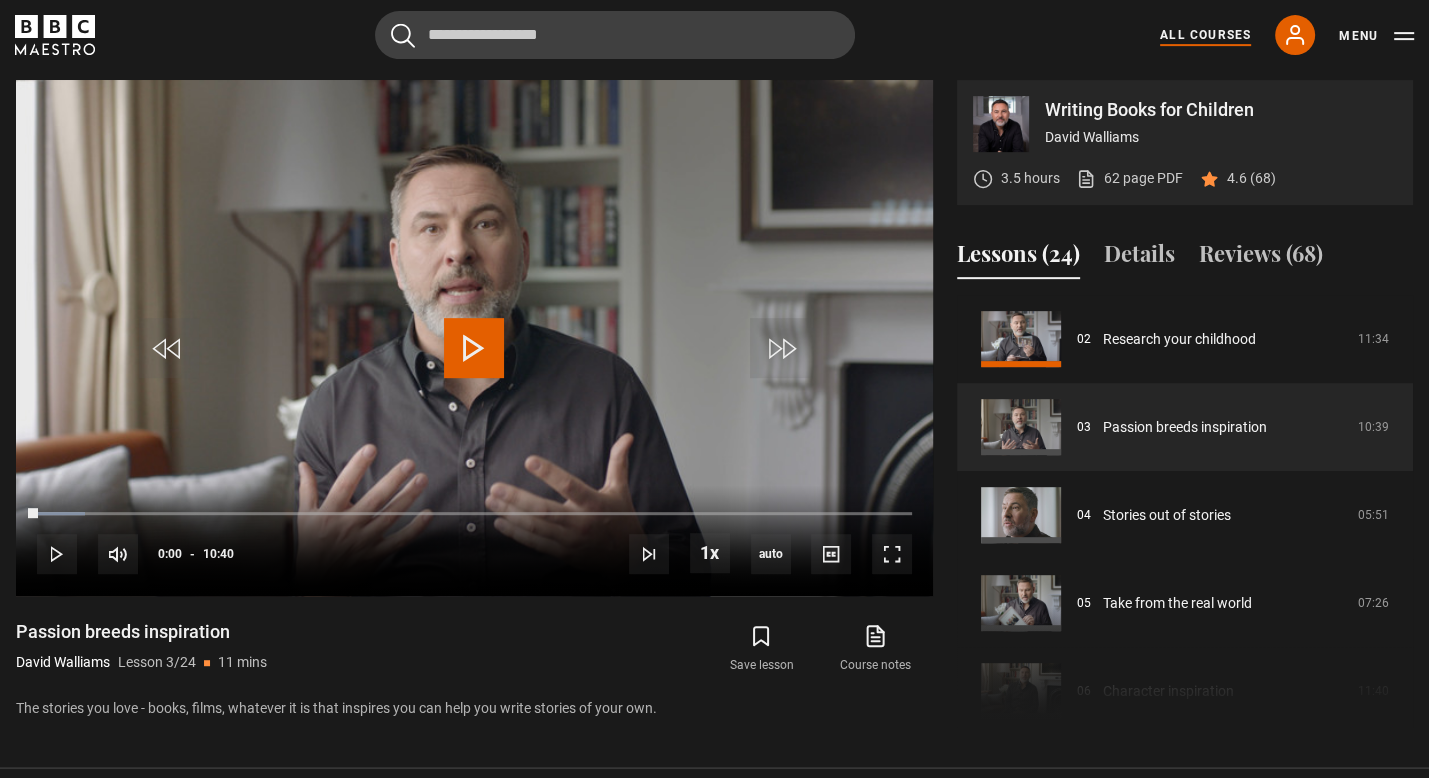 click on "All Courses" at bounding box center [1205, 35] 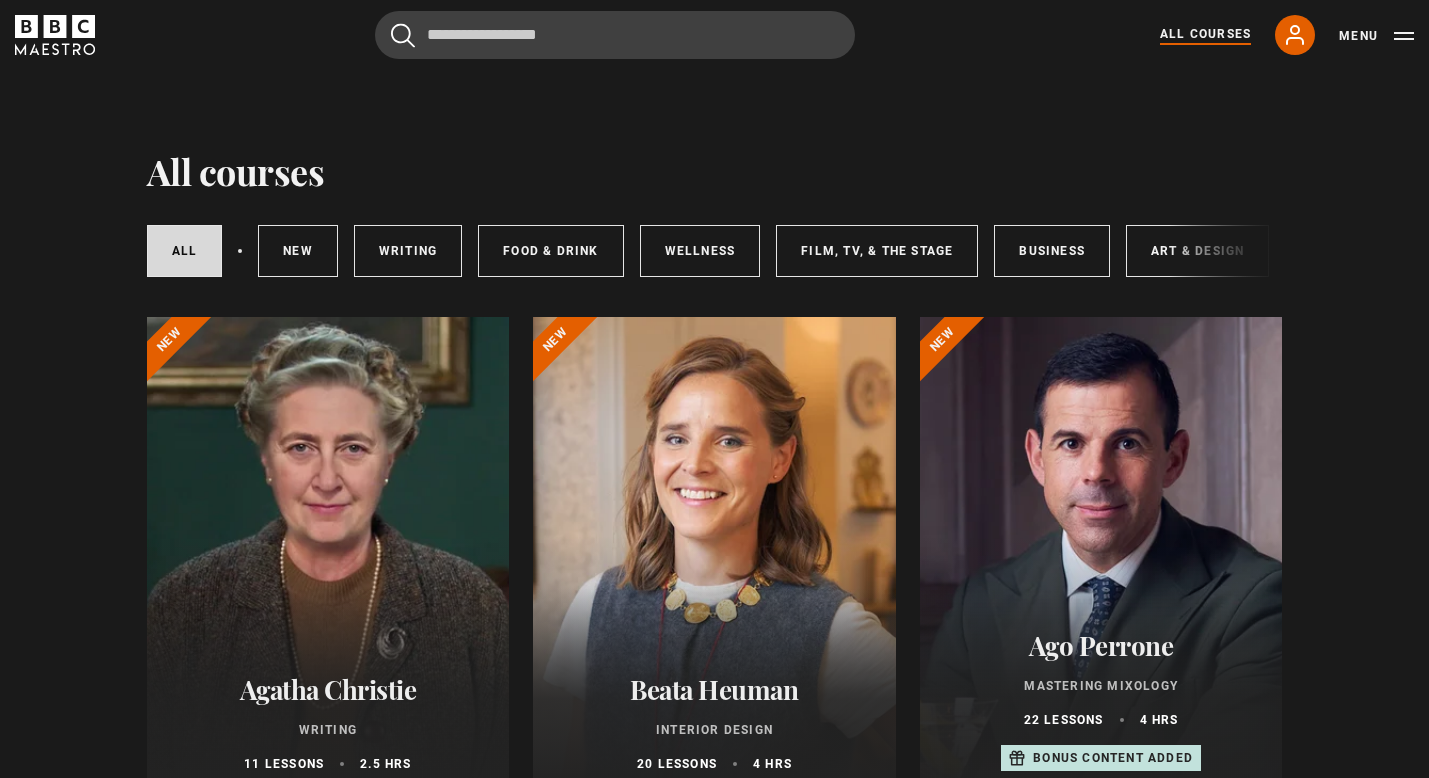 scroll, scrollTop: 0, scrollLeft: 0, axis: both 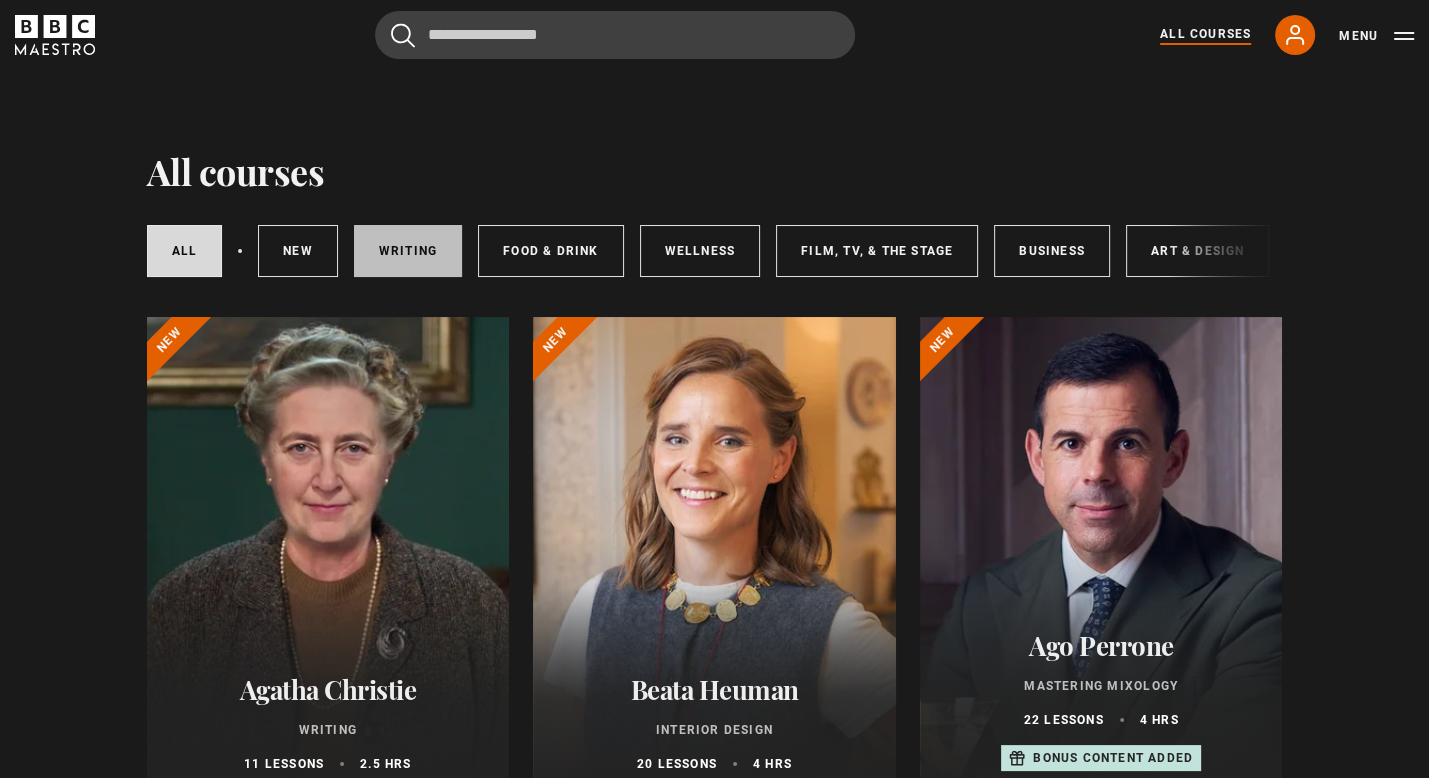 click on "Writing" at bounding box center [408, 251] 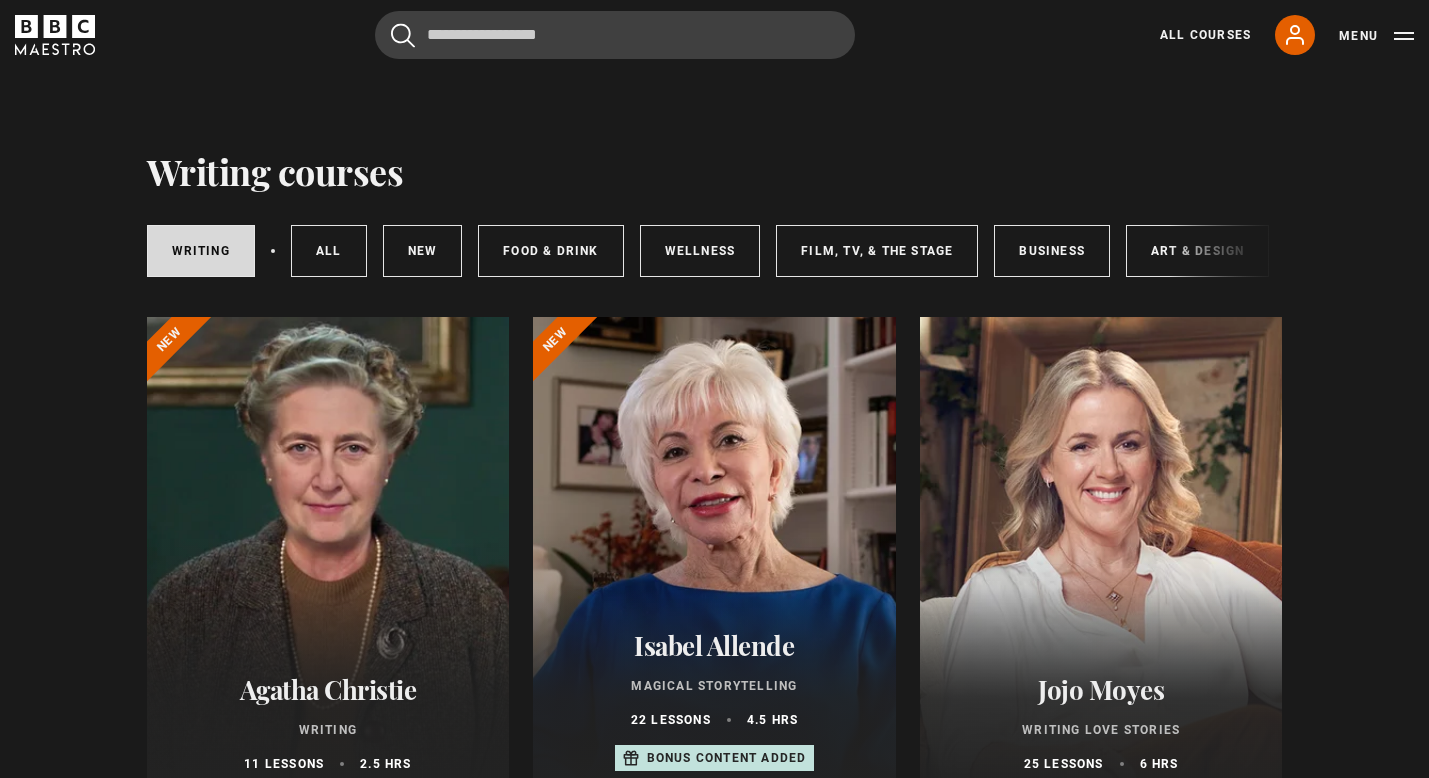 scroll, scrollTop: 0, scrollLeft: 0, axis: both 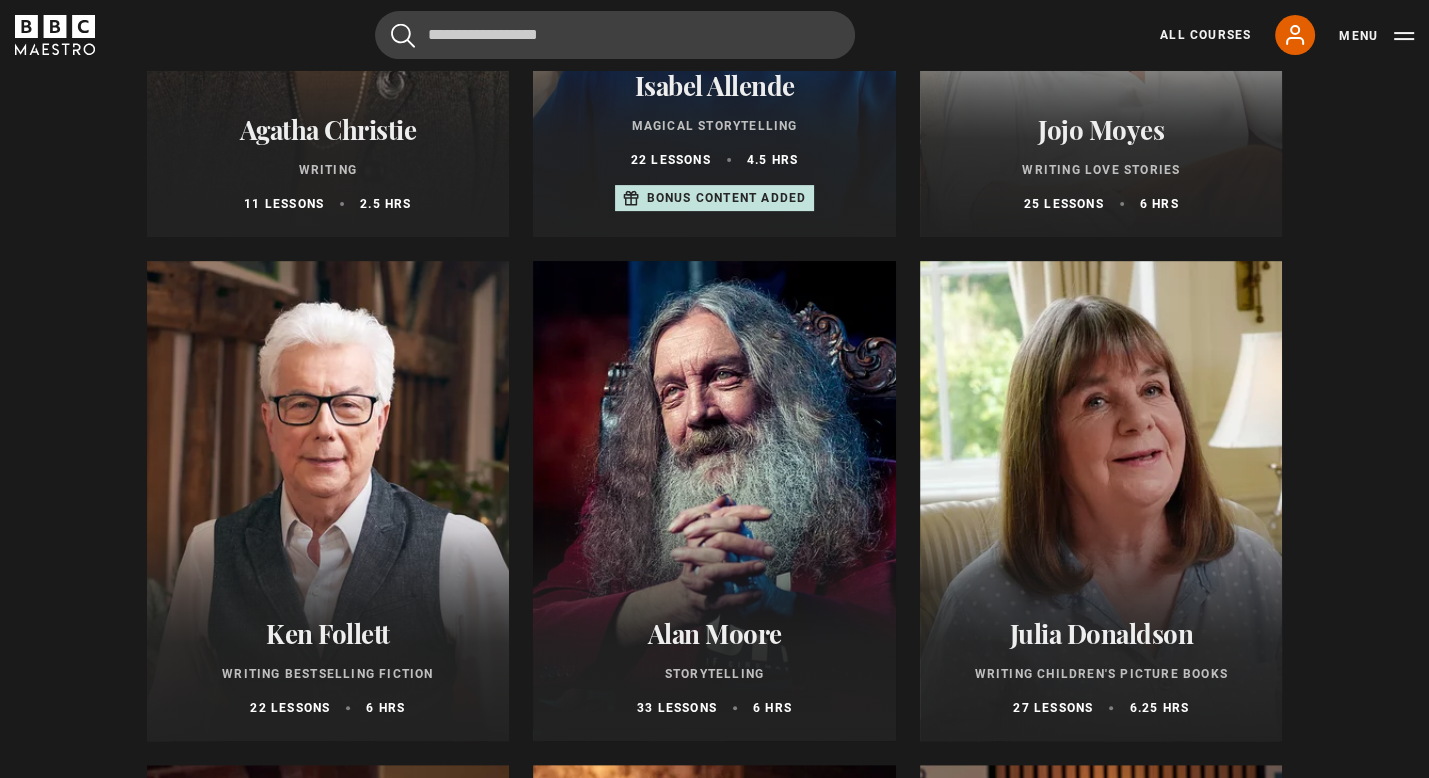 click at bounding box center (1101, 501) 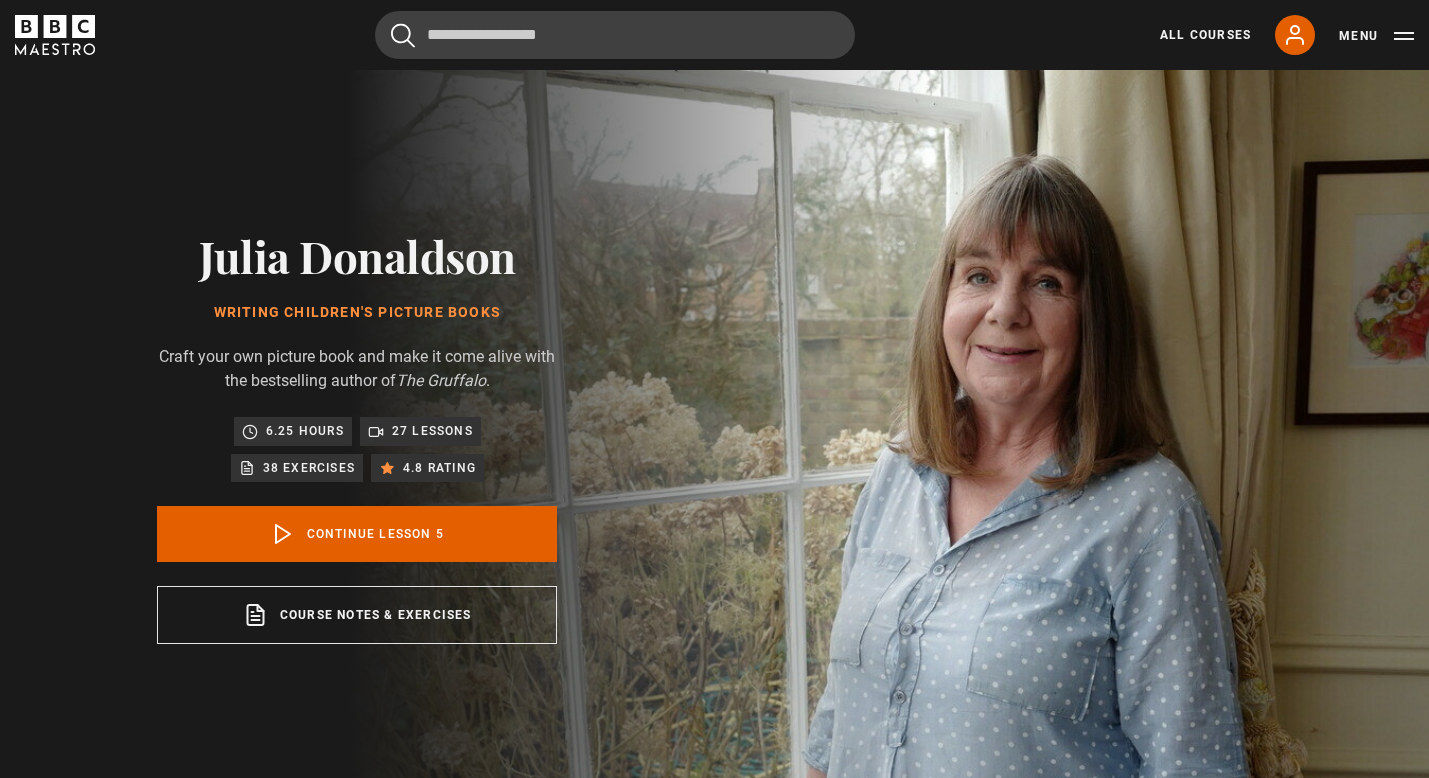 scroll, scrollTop: 804, scrollLeft: 0, axis: vertical 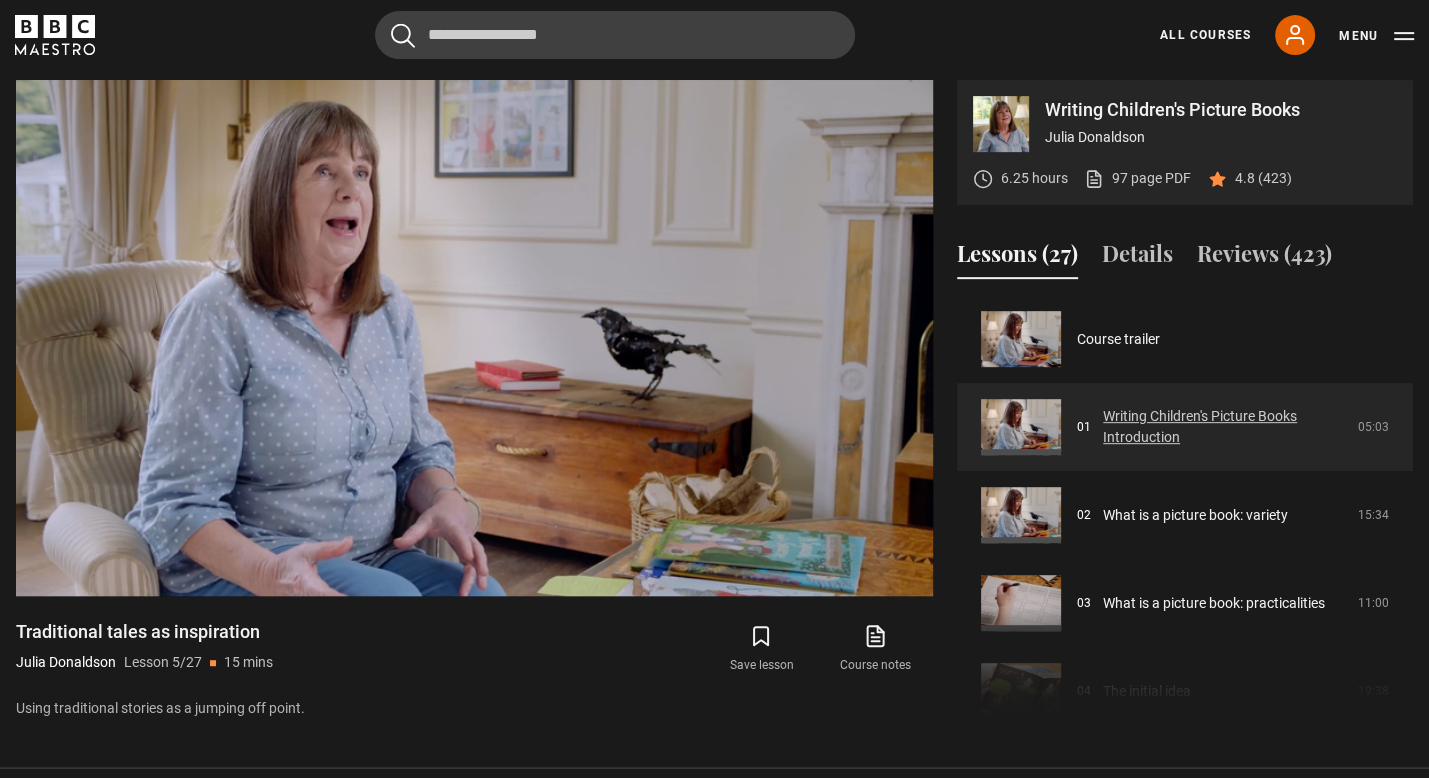 click on "Writing Children's Picture Books Introduction" at bounding box center [1224, 427] 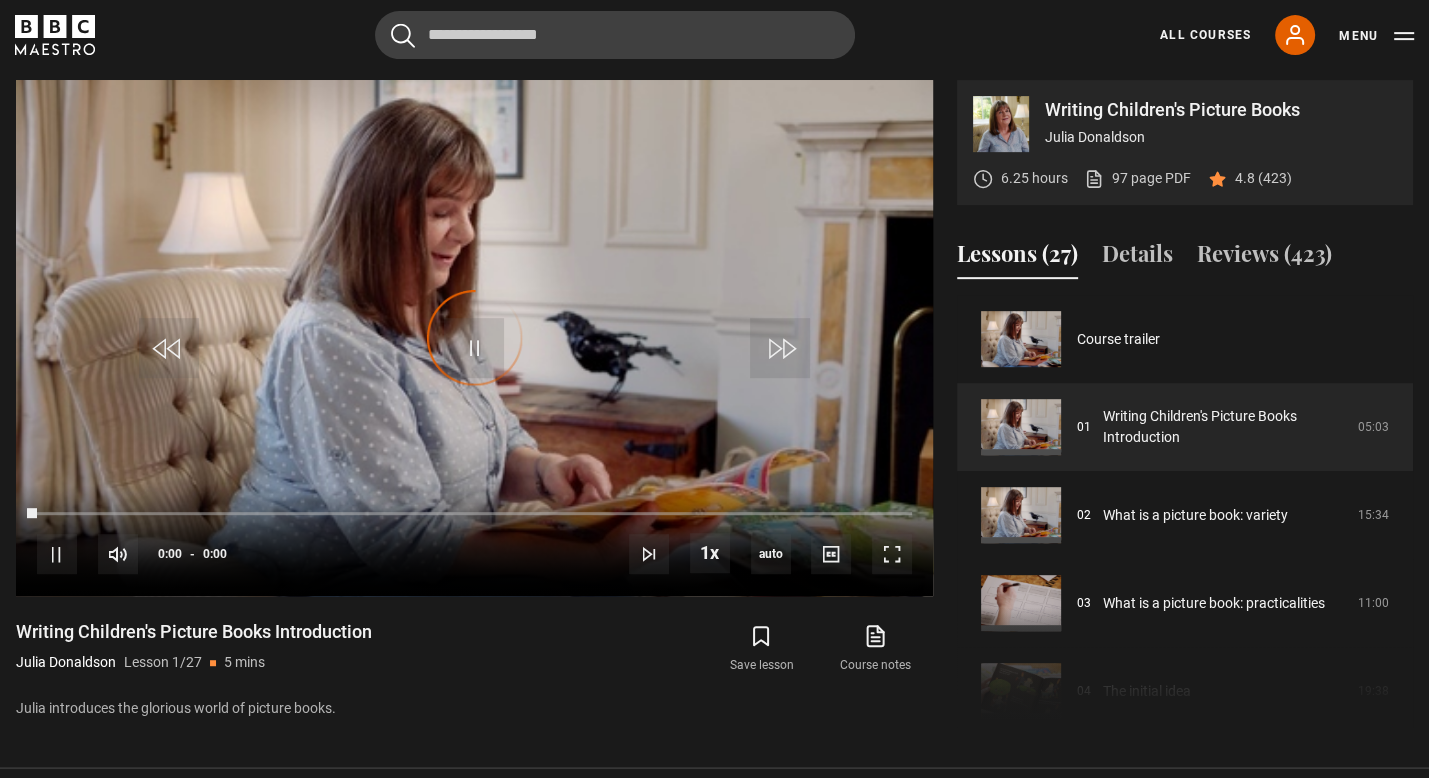 scroll, scrollTop: 804, scrollLeft: 0, axis: vertical 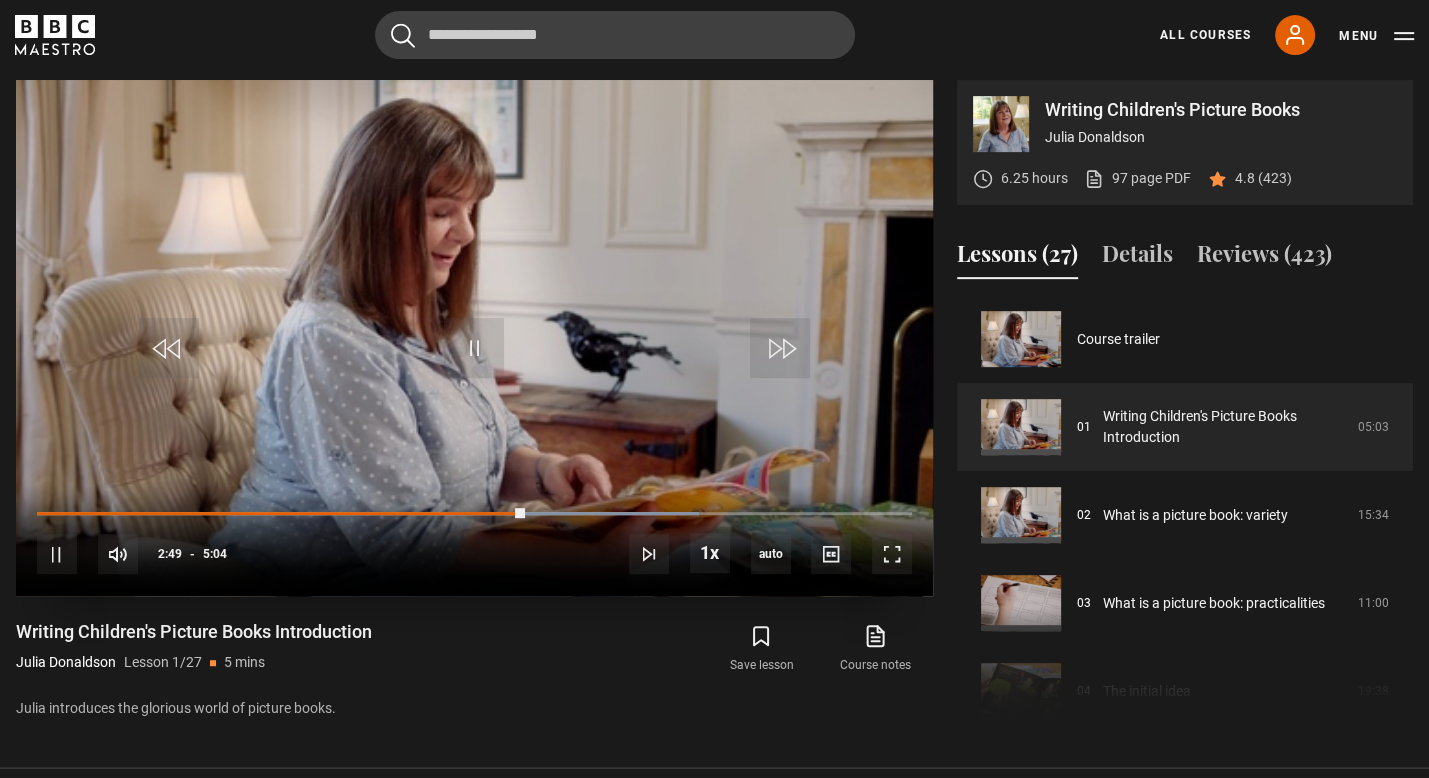click at bounding box center [474, 338] 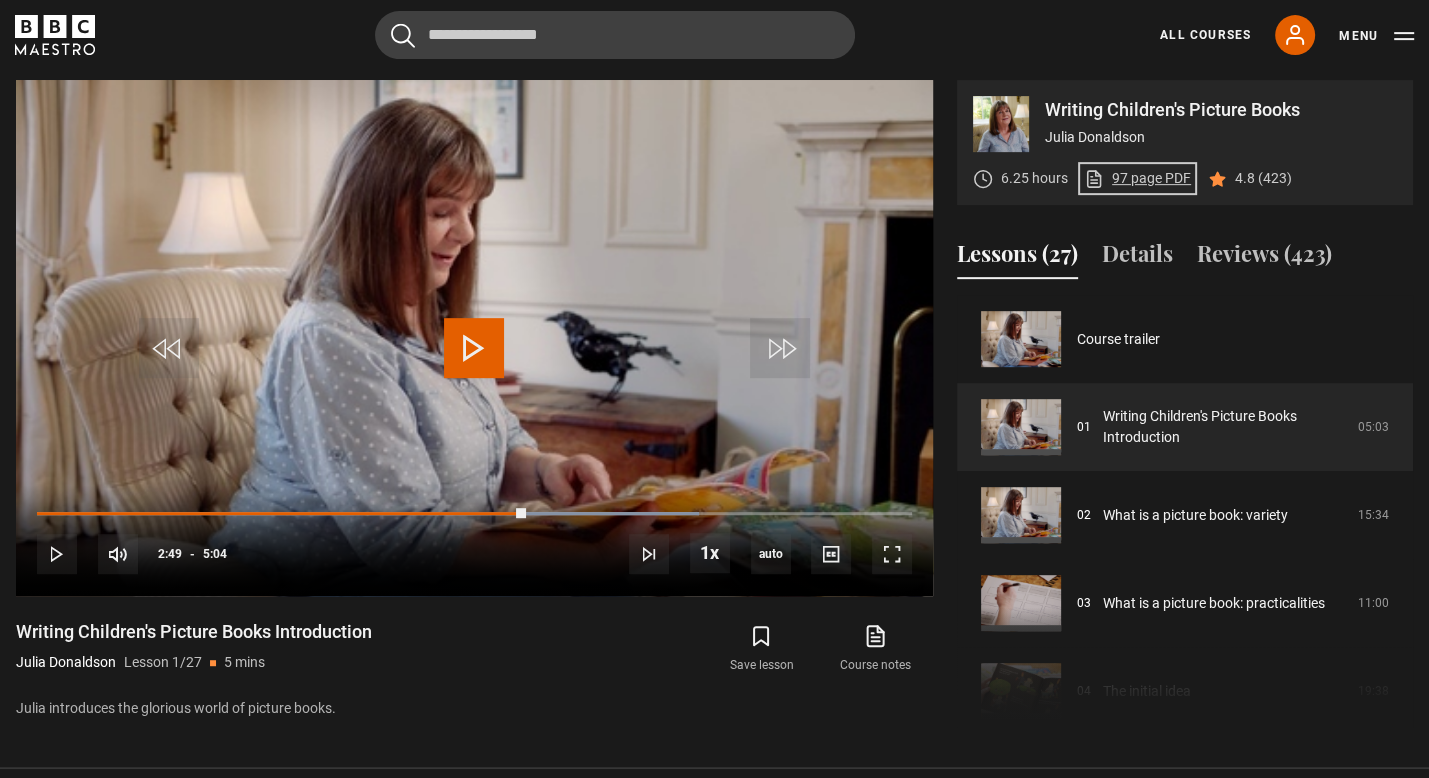 click on "97 page PDF
(opens in new tab)" at bounding box center [1137, 178] 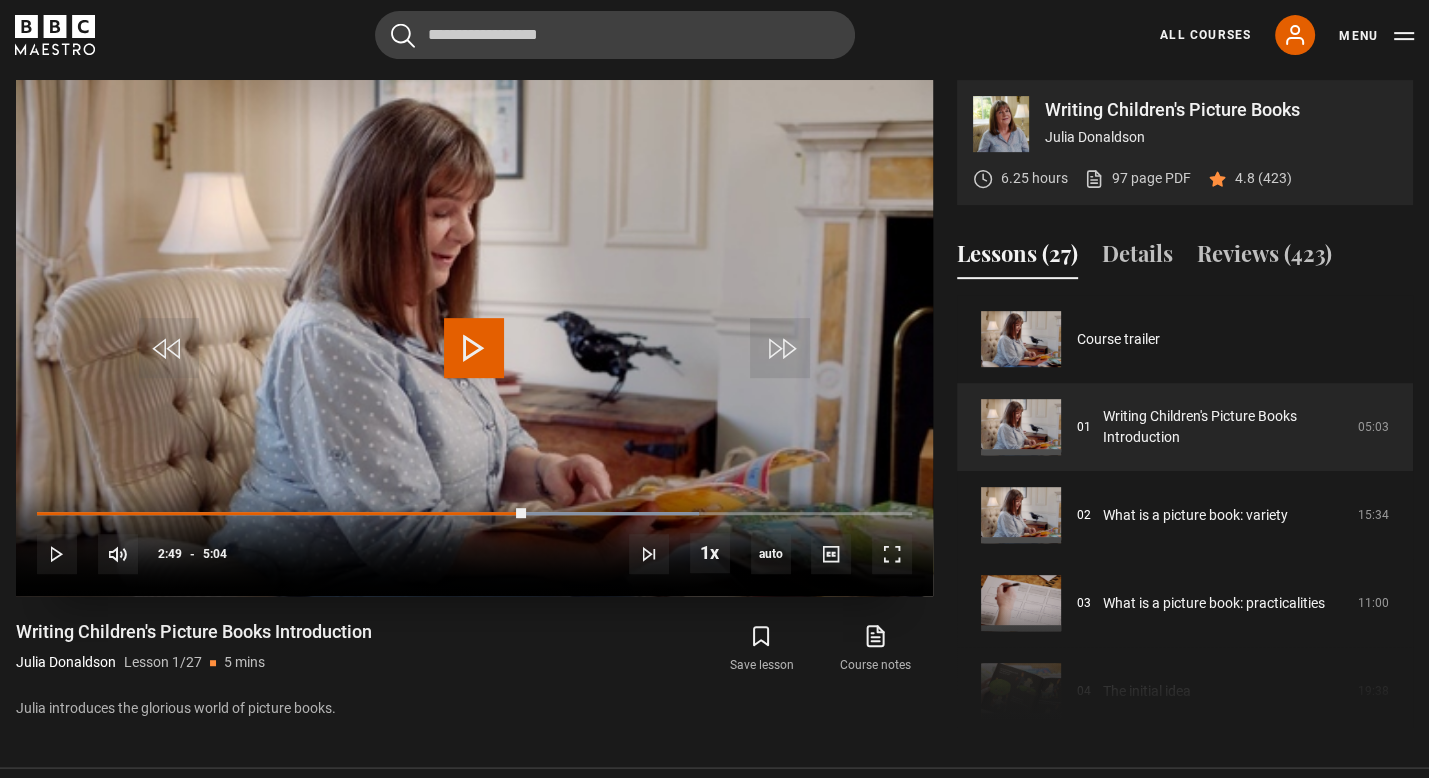click at bounding box center (474, 348) 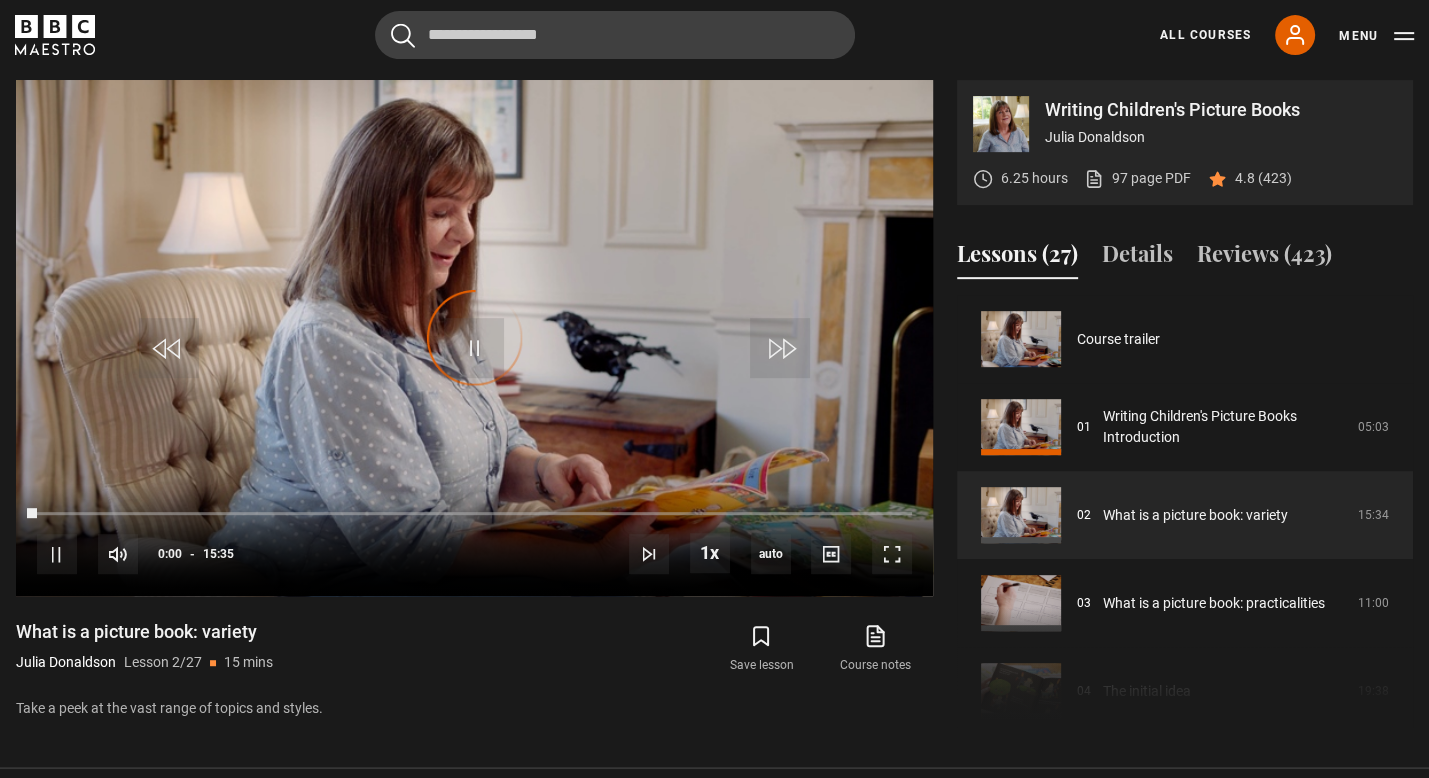 scroll, scrollTop: 88, scrollLeft: 0, axis: vertical 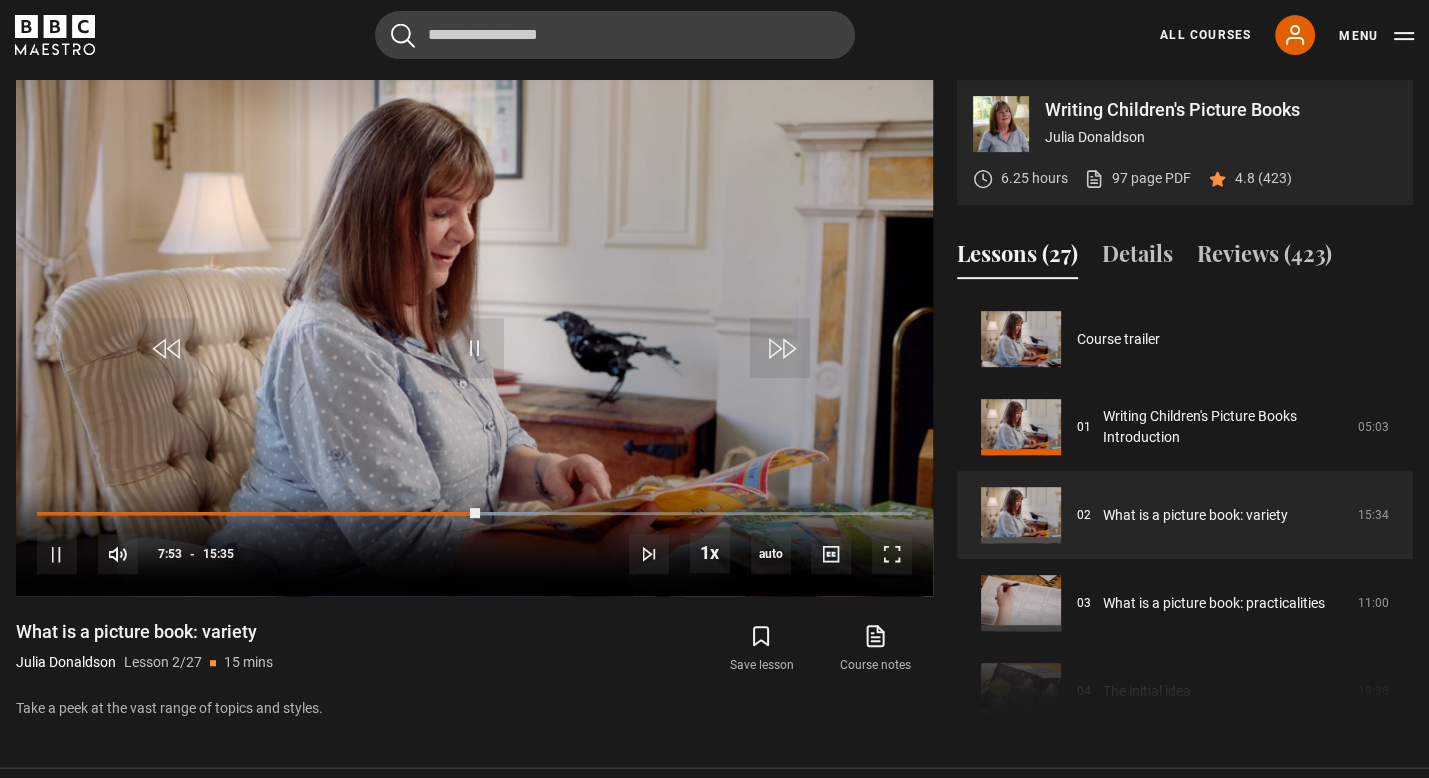 click on "What is a picture book: variety
[PERSON]
Lesson 2/27
15 mins
Take a peek at the vast range of topics and styles.
Save lesson
Course notes
opens in new tab" at bounding box center [474, 669] 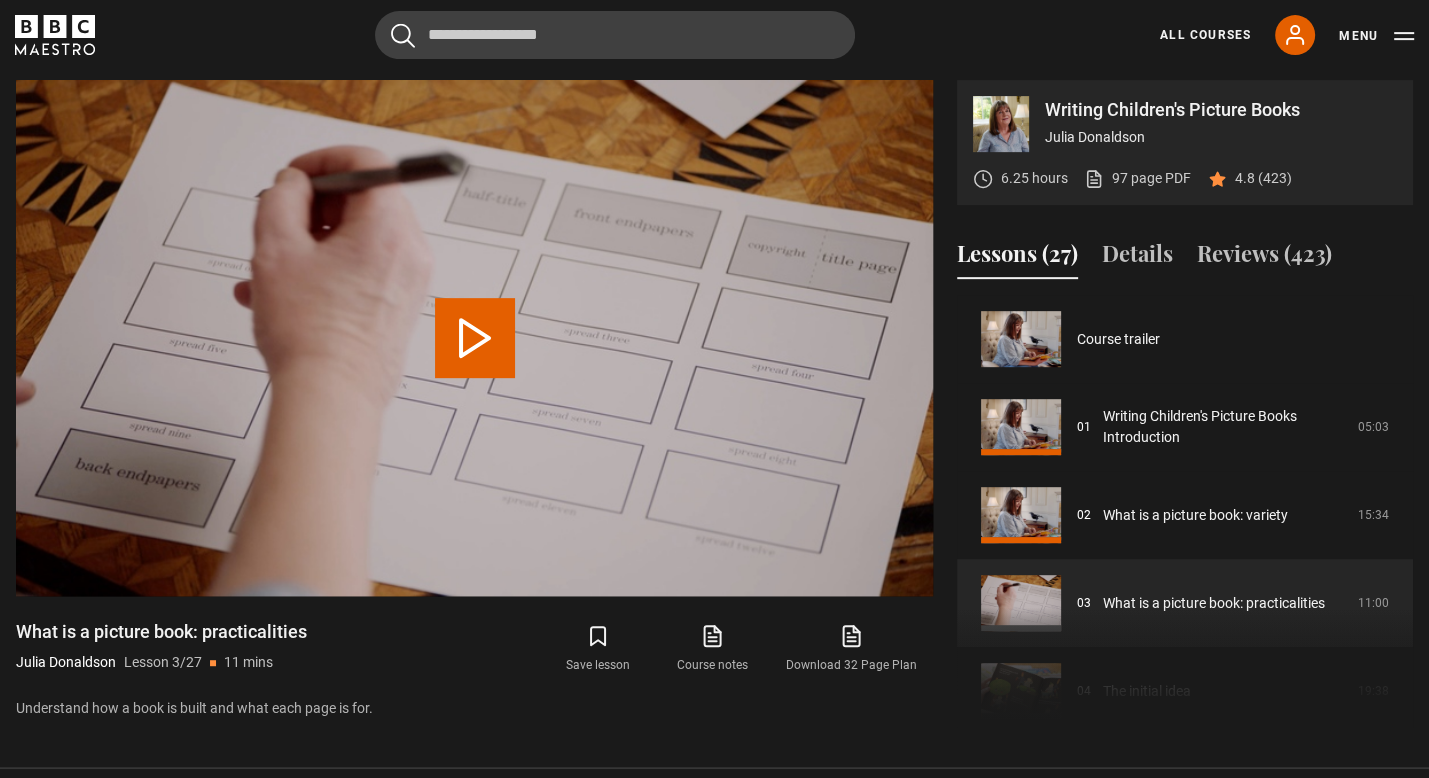 scroll, scrollTop: 176, scrollLeft: 0, axis: vertical 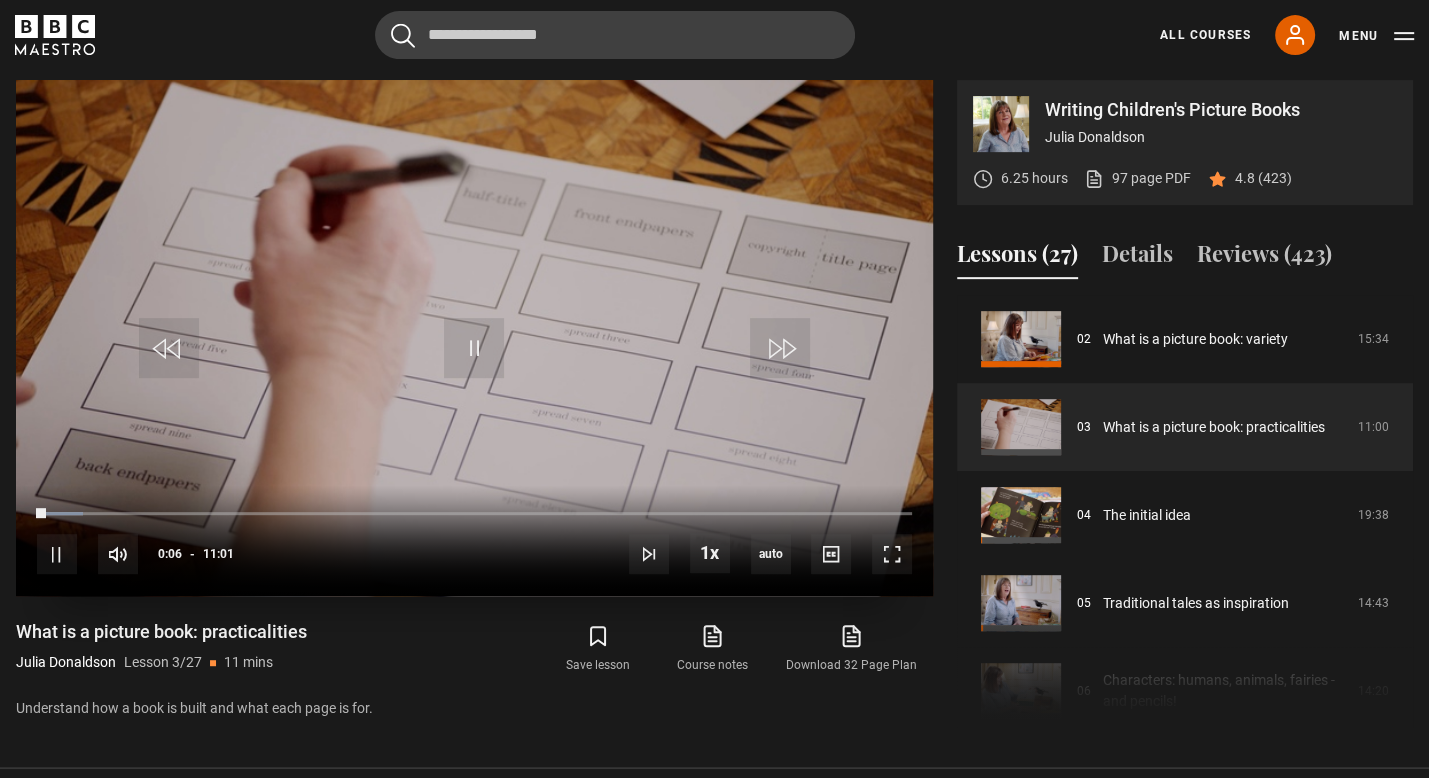 click at bounding box center (474, 338) 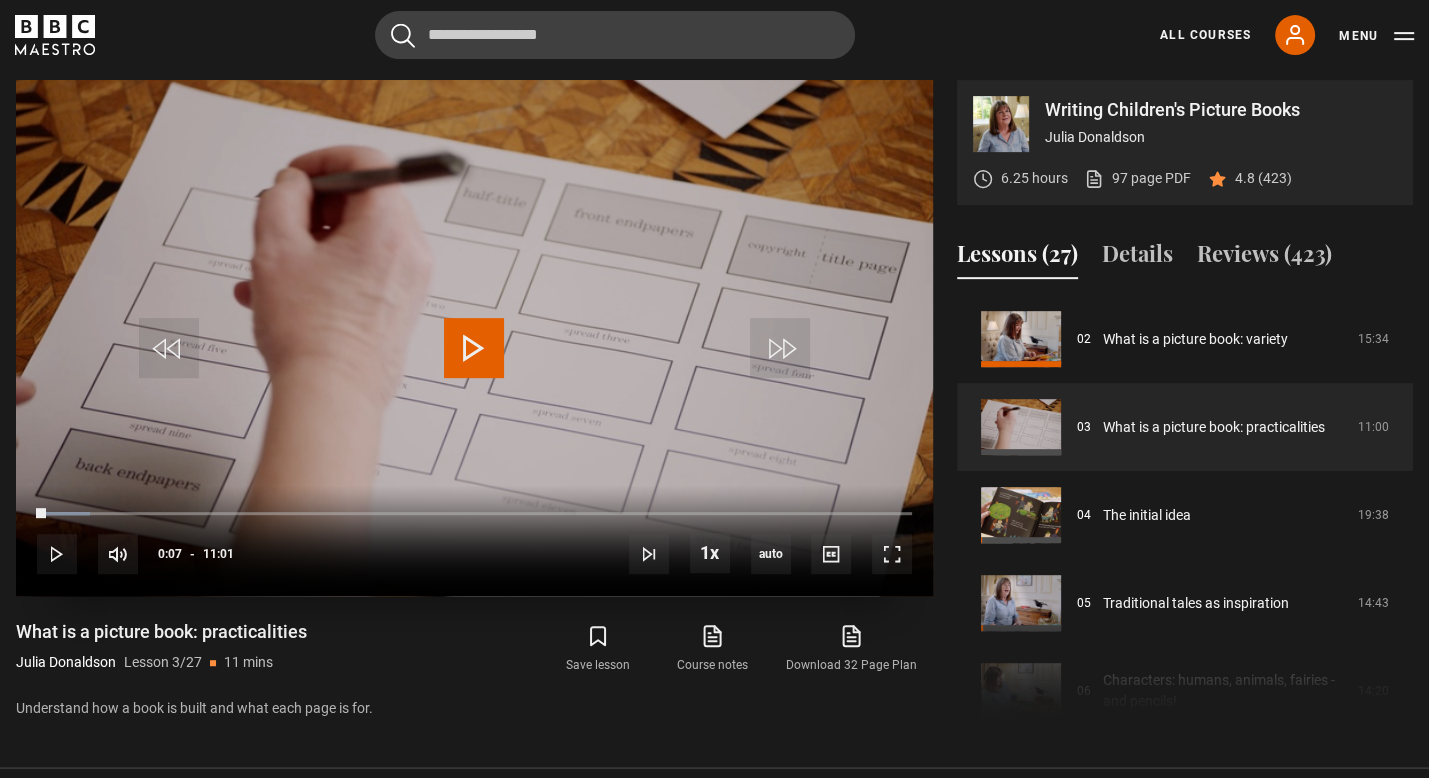scroll, scrollTop: 2149, scrollLeft: 0, axis: vertical 